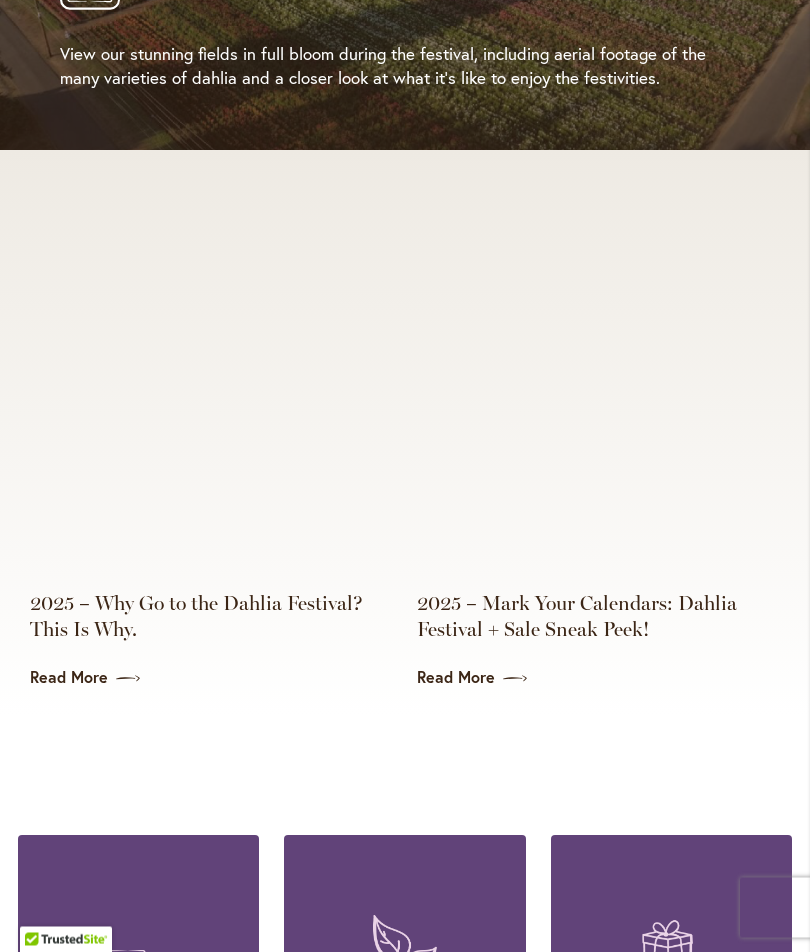 scroll, scrollTop: 4263, scrollLeft: 0, axis: vertical 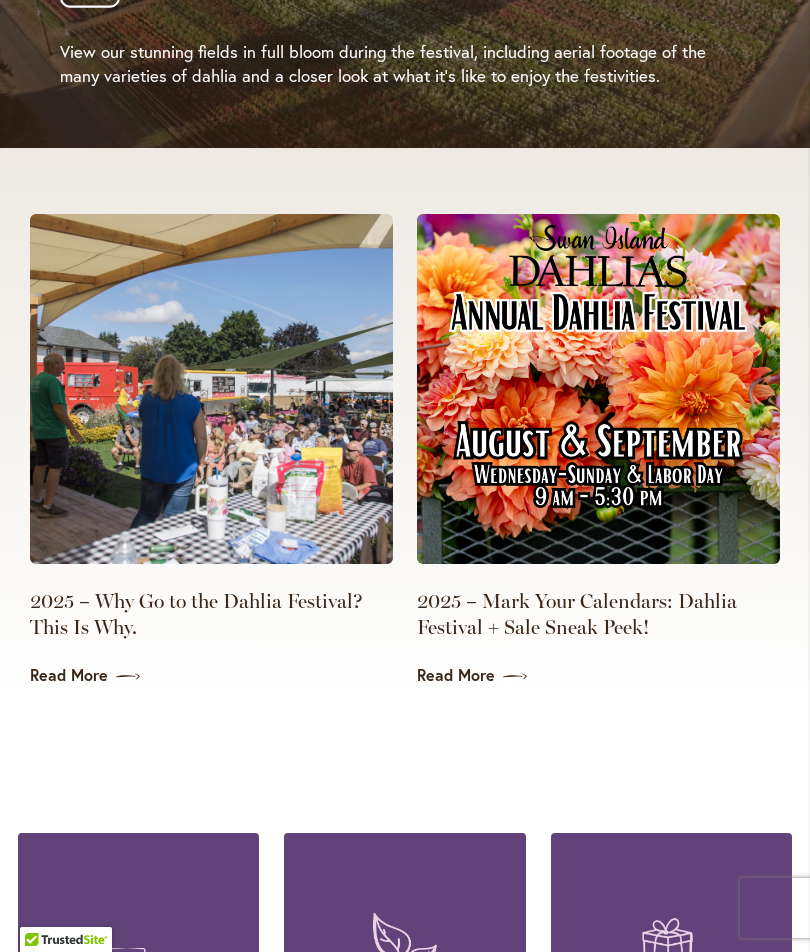 click at bounding box center [598, 389] 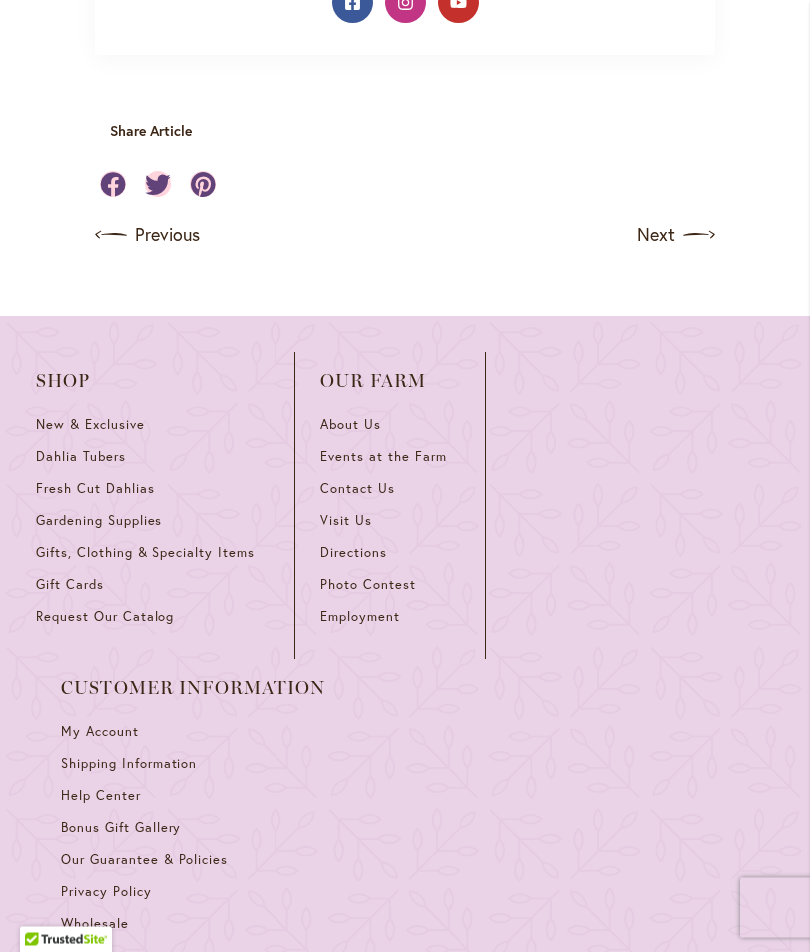 scroll, scrollTop: 1797, scrollLeft: 0, axis: vertical 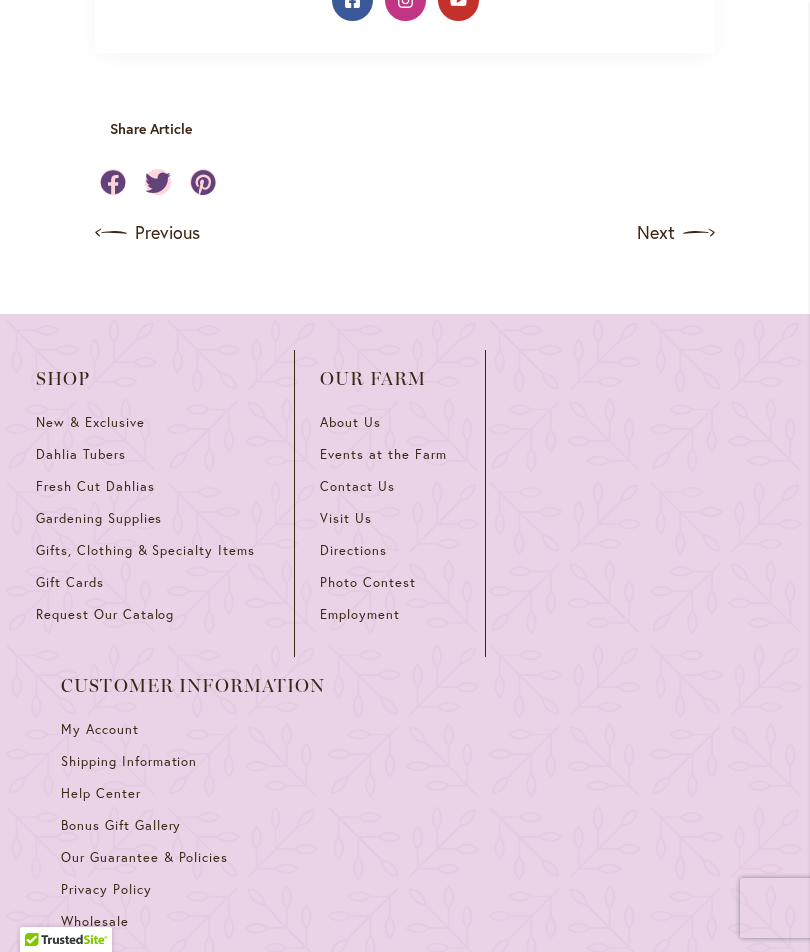 click on "August 1st - We're Back!
August 1st: Blooms, Deals & Dahlia Dreams Begin!
The countdown is  on ! The  Swan Island Dahlias Annual Dahlia Festival  kicks off  August 1st , and trust us—you won’t want to miss it. But that’s not all… 🌟 A  special sale  is coming soon (shhh… details coming soon!) 🌱 And starting  August 1st , you can begin ordering  dahlia tubers for spring 2026 delivery! Yep, your future garden goals start now. So whether you're planning your next visit, plotting your dream flower bed, or just here for the fun, keep your eyes on your inbox. Big blooms and big news are on the way. 👉  Festival Information Page 👉  Festival Events Calendar P.S.  Festival. Flowers. Future blooms. All starting August 1st. Ready to grow? 😉
🌸 Visit our festival page to plan your visit now!" at bounding box center [405, -460] 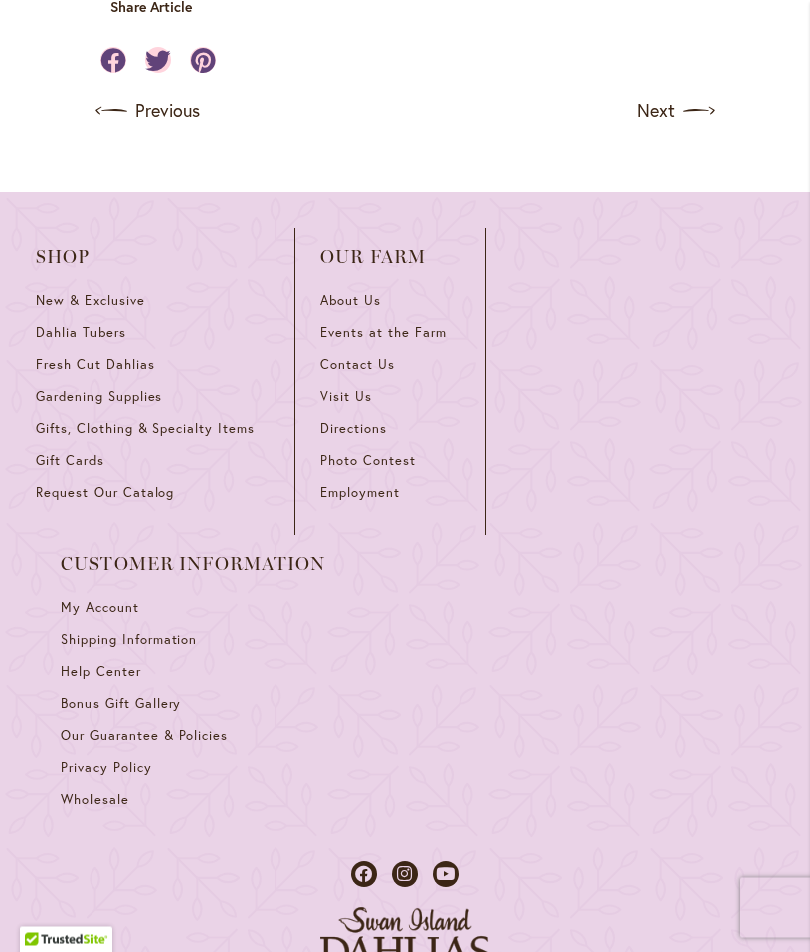 scroll, scrollTop: 1919, scrollLeft: 0, axis: vertical 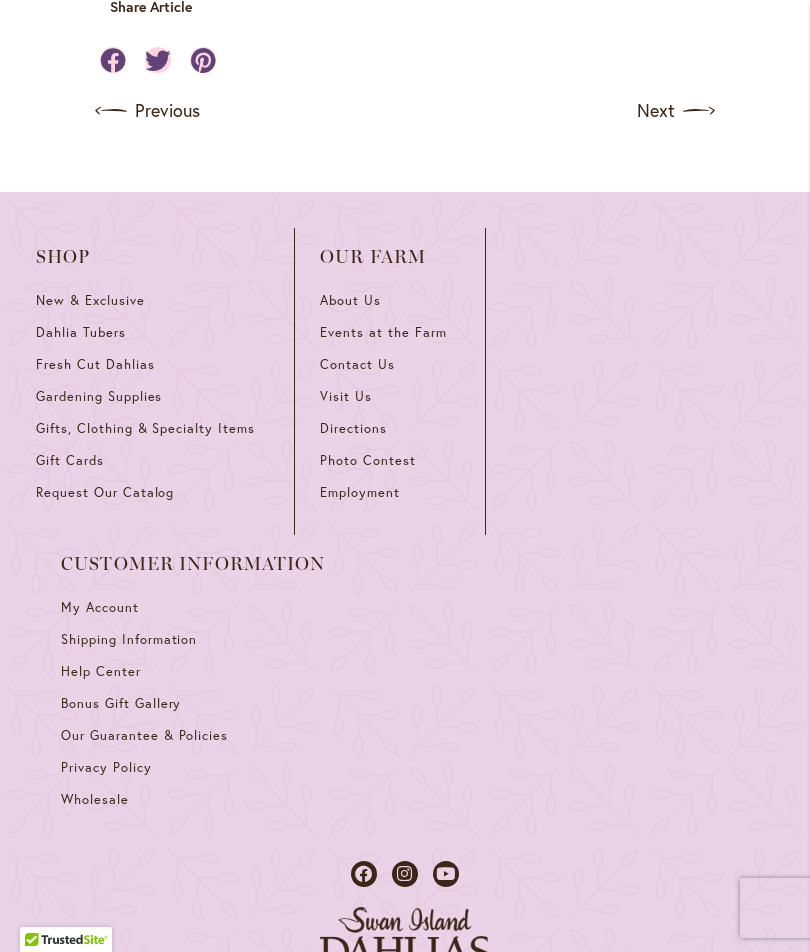 click on "Festival Events Calendar" at bounding box center (239, -312) 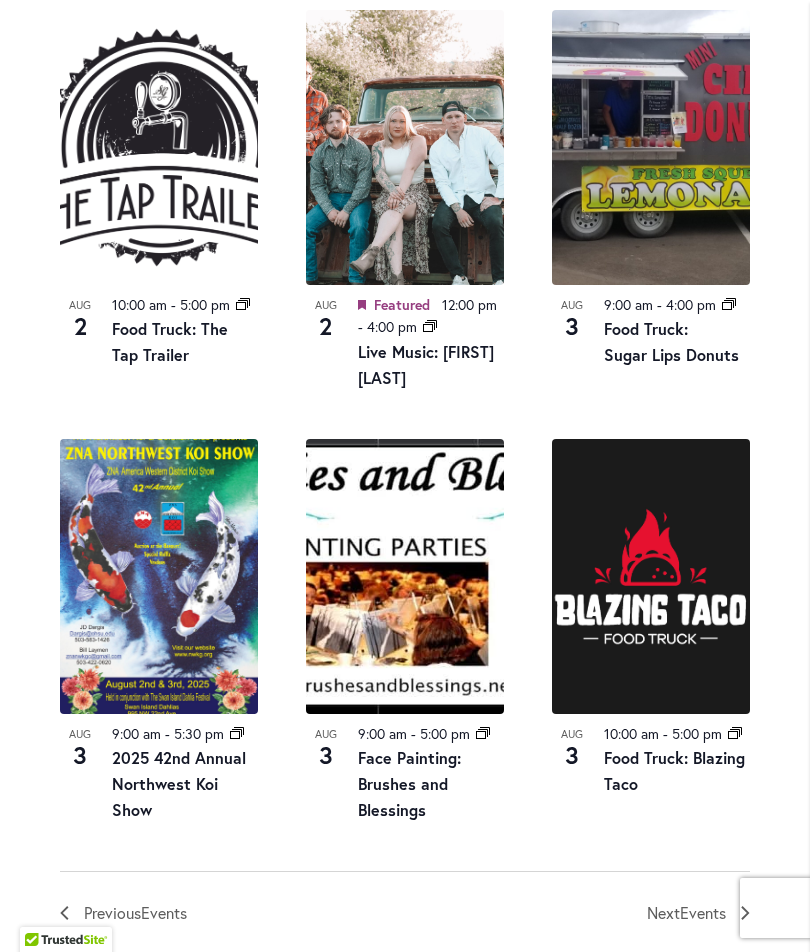 scroll, scrollTop: 1986, scrollLeft: 0, axis: vertical 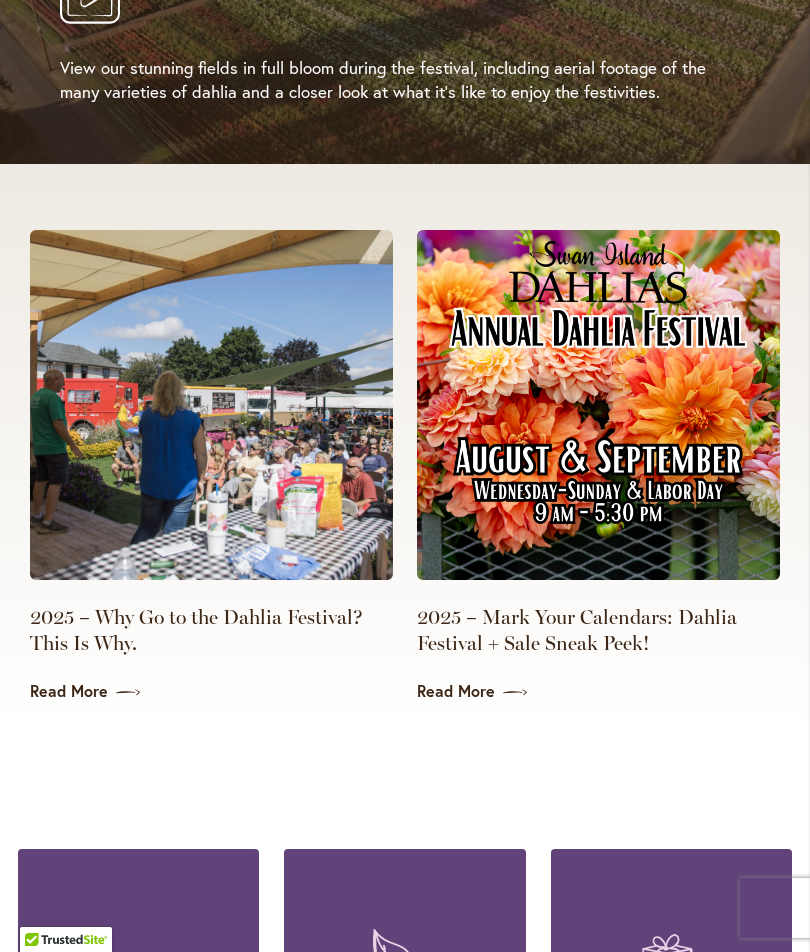 click at bounding box center (598, 405) 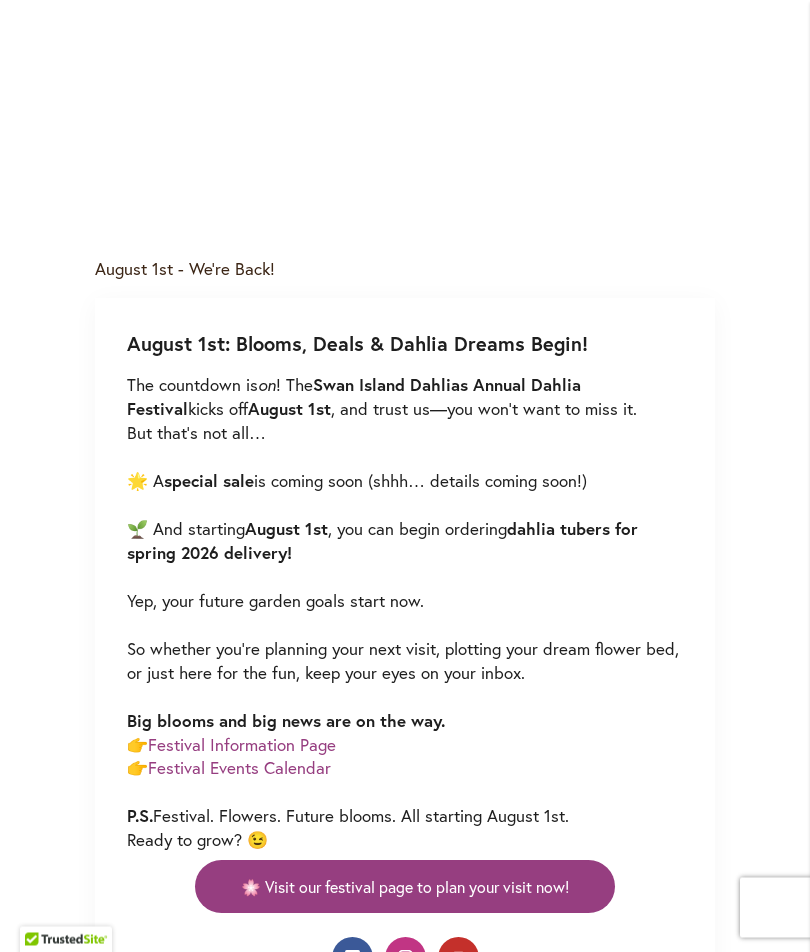 scroll, scrollTop: 834, scrollLeft: 0, axis: vertical 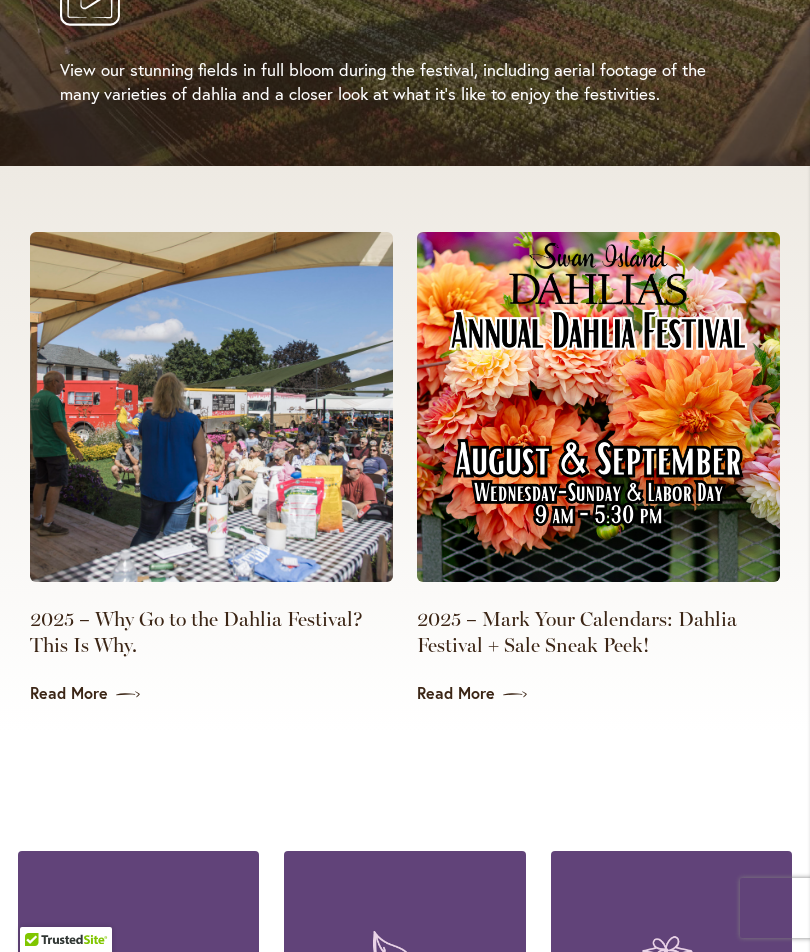 click on "Read More" at bounding box center (598, 693) 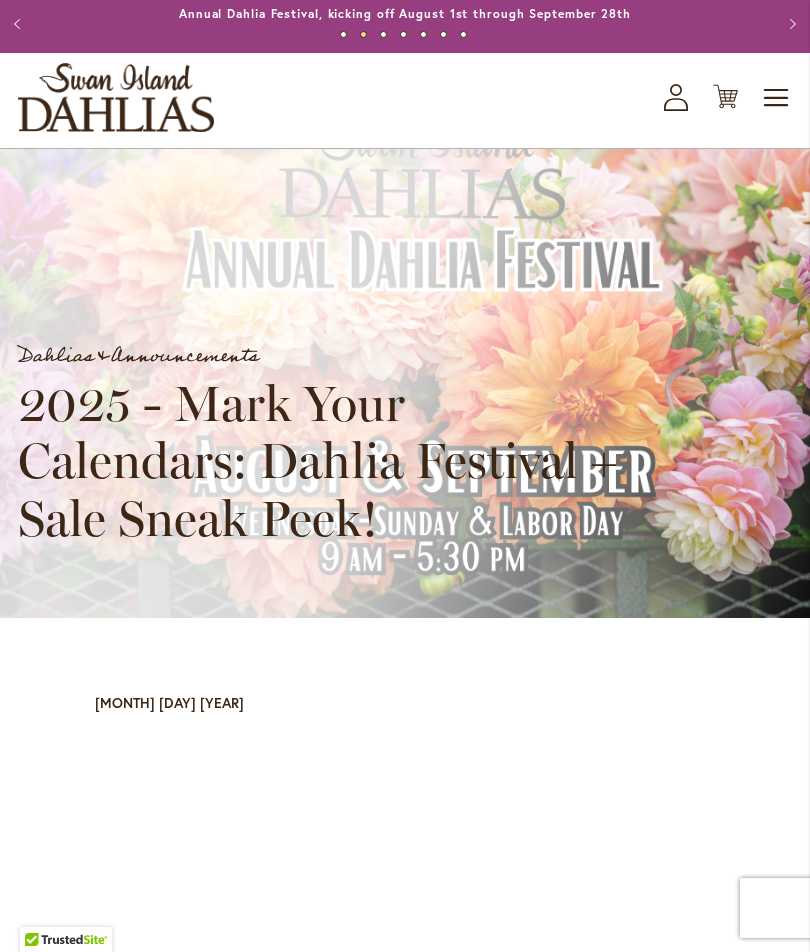 scroll, scrollTop: 0, scrollLeft: 0, axis: both 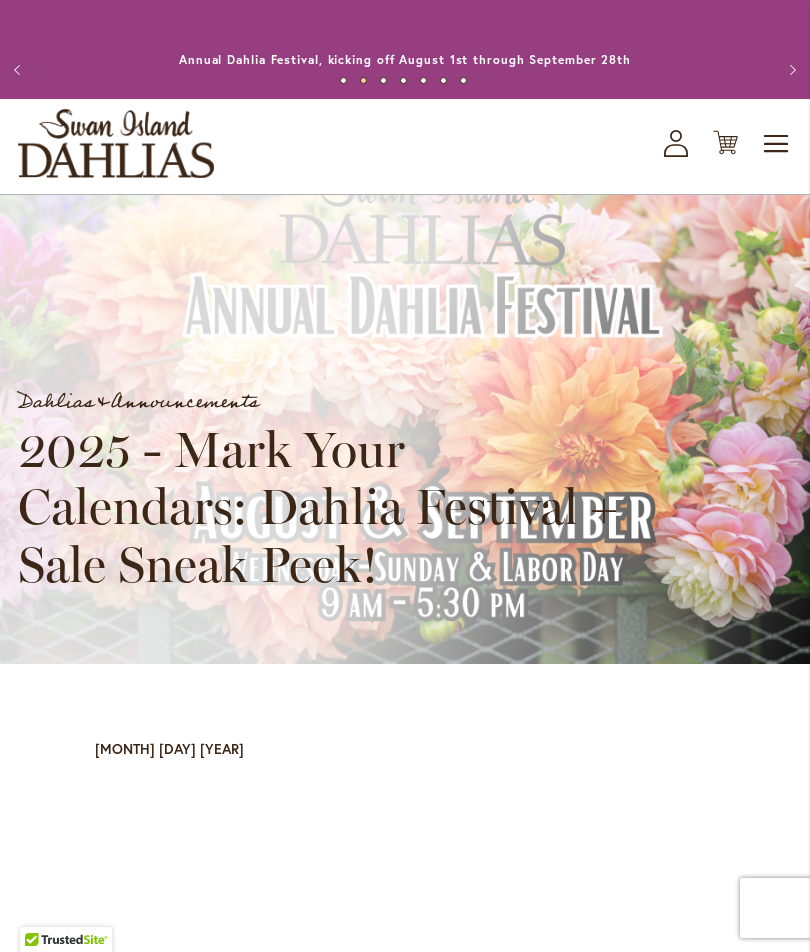 click on "Toggle Nav" at bounding box center (777, 144) 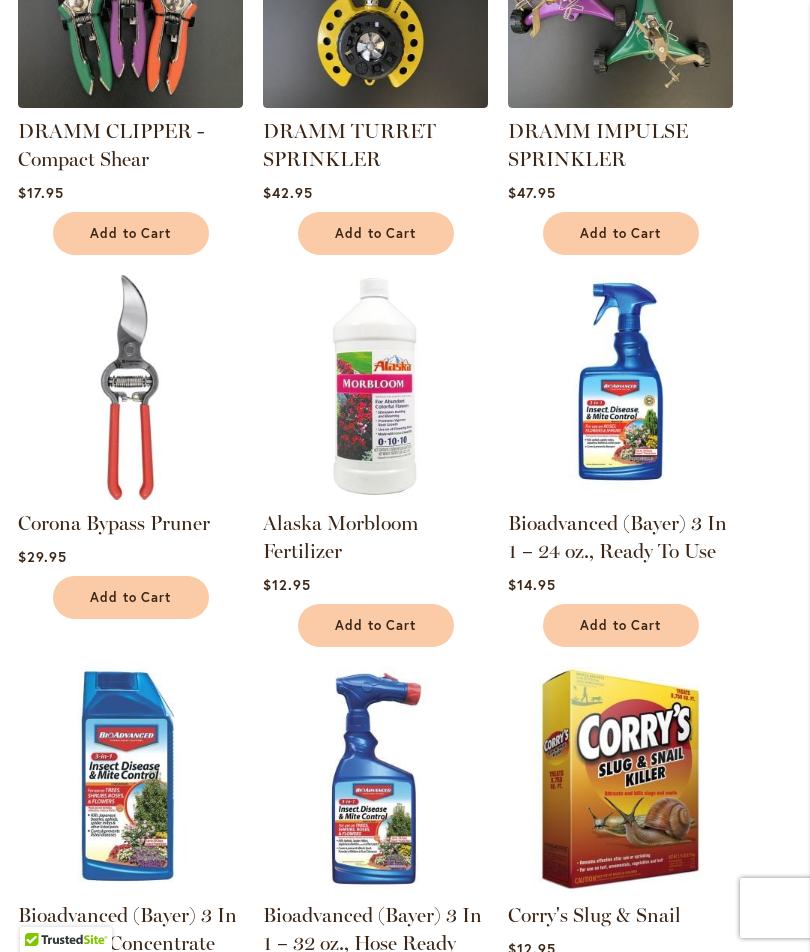 scroll, scrollTop: 1042, scrollLeft: 0, axis: vertical 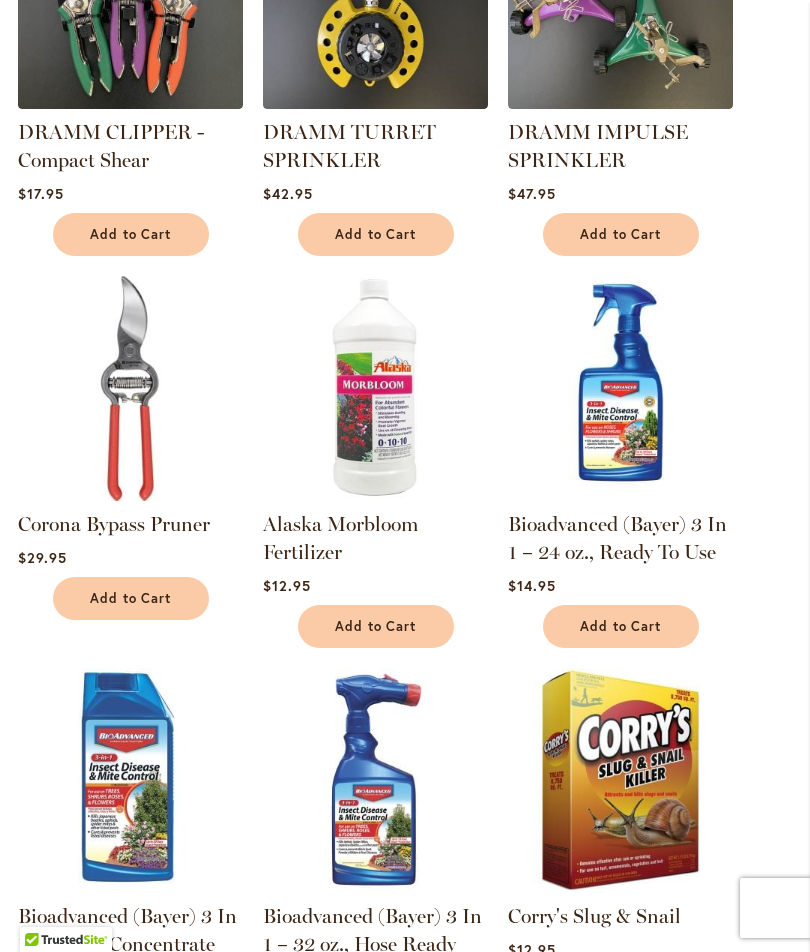 click at bounding box center [375, 388] 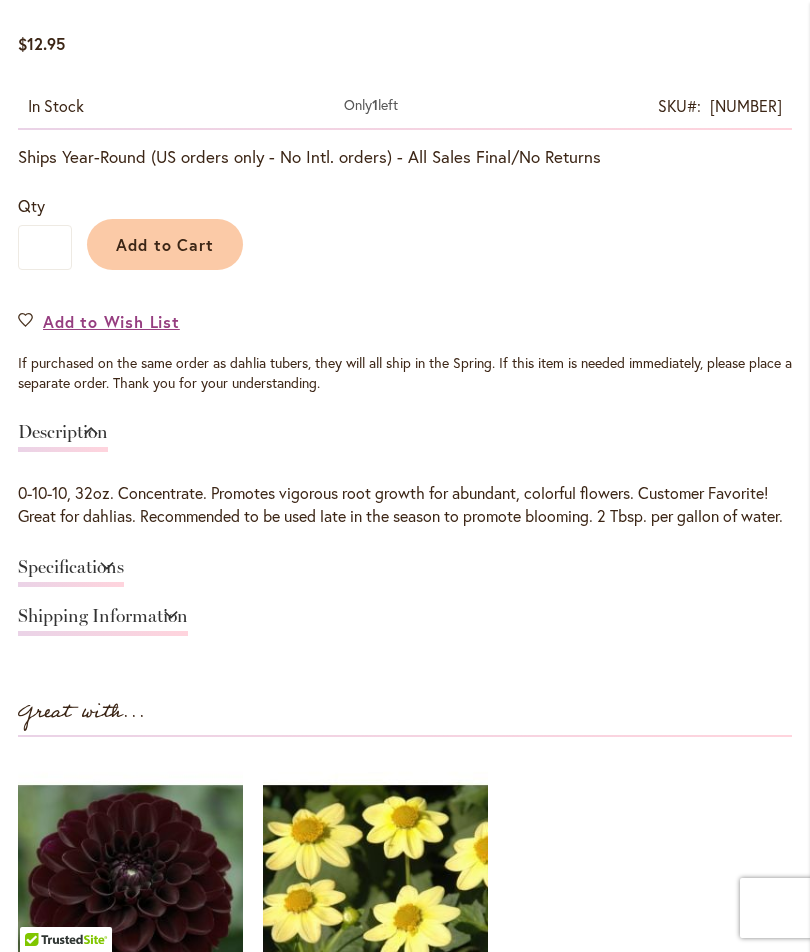 scroll, scrollTop: 1129, scrollLeft: 0, axis: vertical 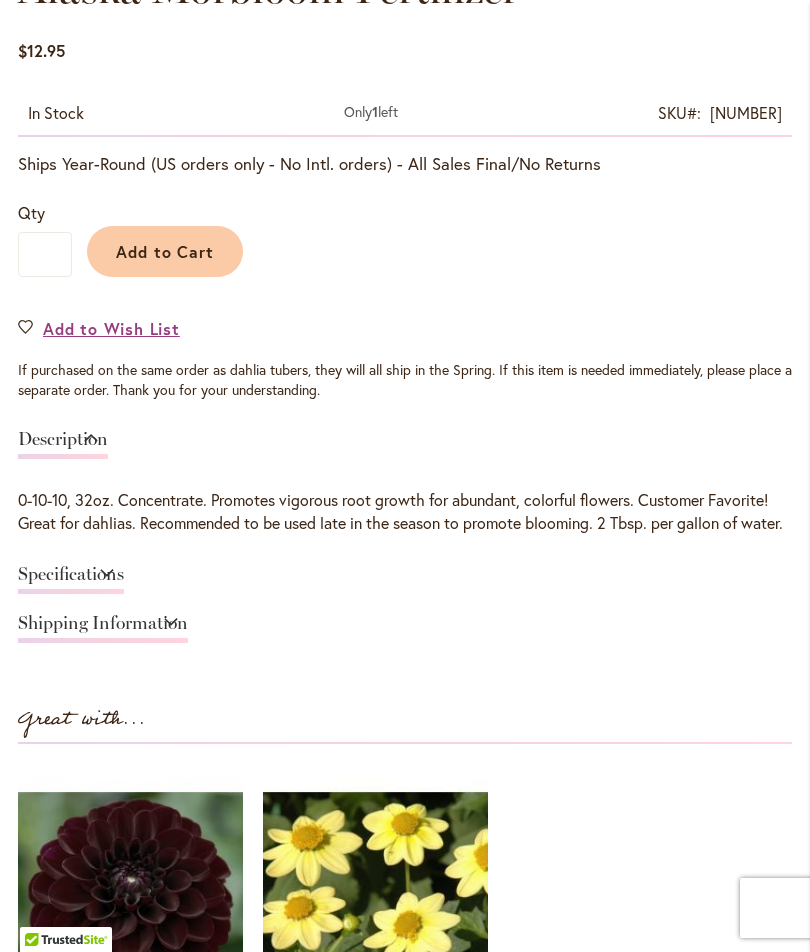 click on "Specifications" at bounding box center [71, 579] 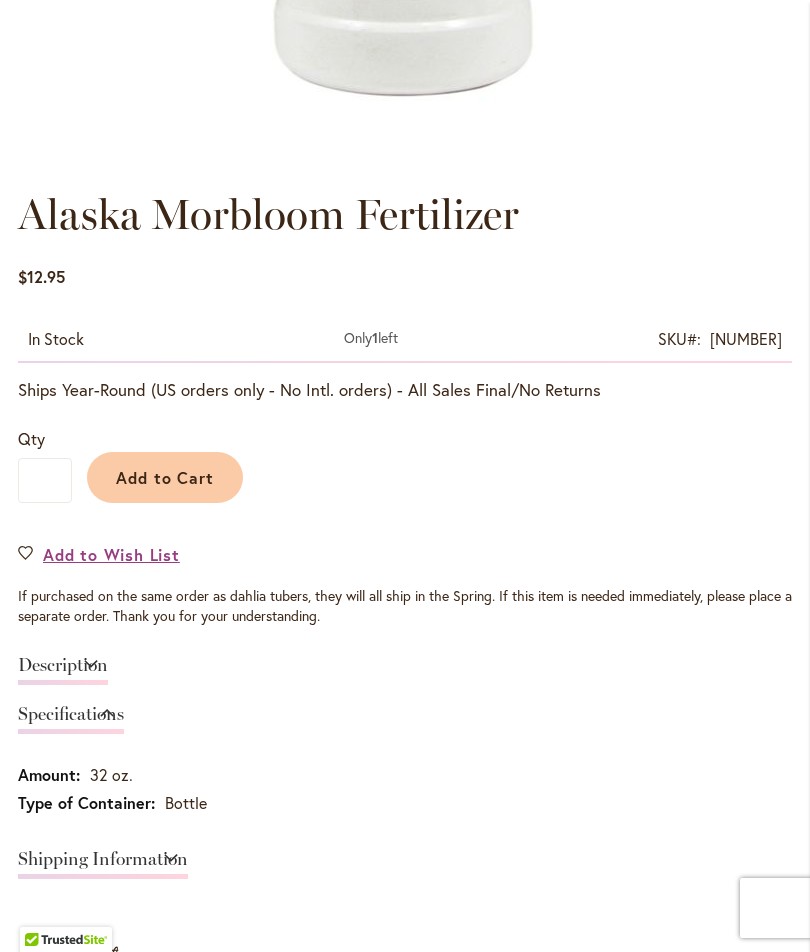 scroll, scrollTop: 904, scrollLeft: 0, axis: vertical 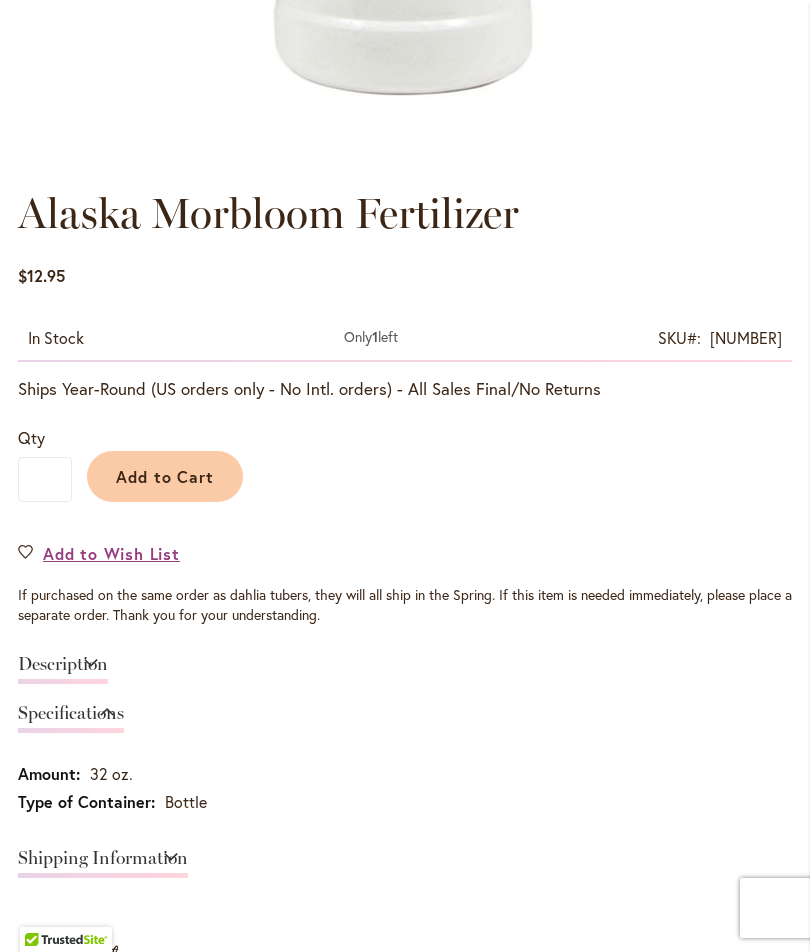 click on "Add to Cart" at bounding box center [165, 476] 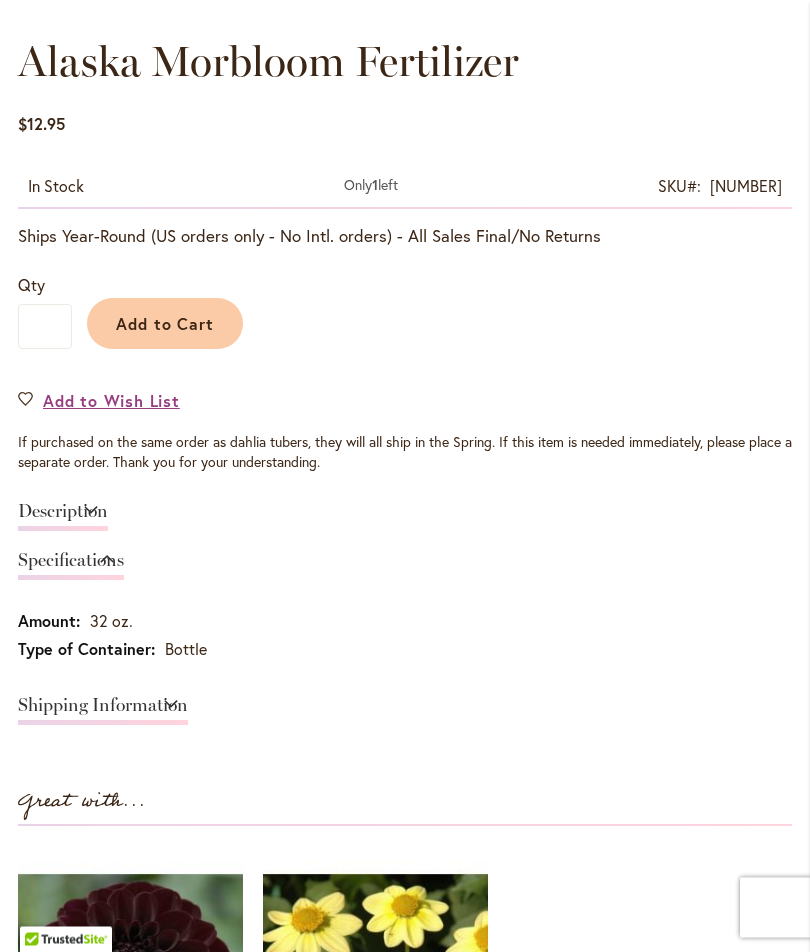 scroll, scrollTop: 1134, scrollLeft: 0, axis: vertical 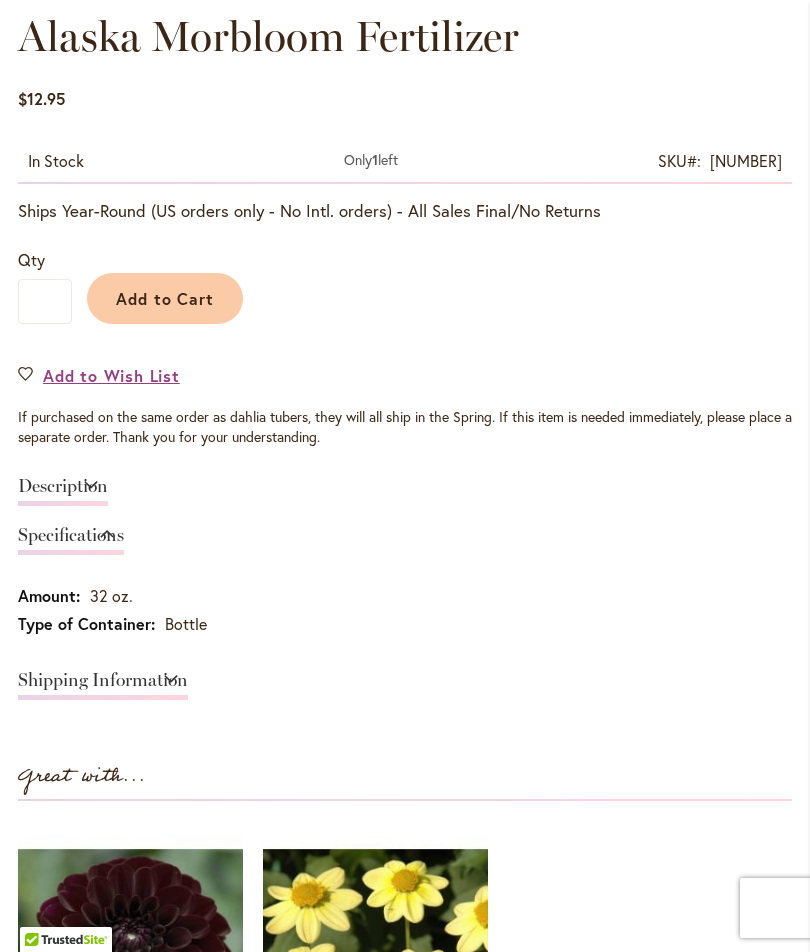 click on "Specifications" at bounding box center [71, 540] 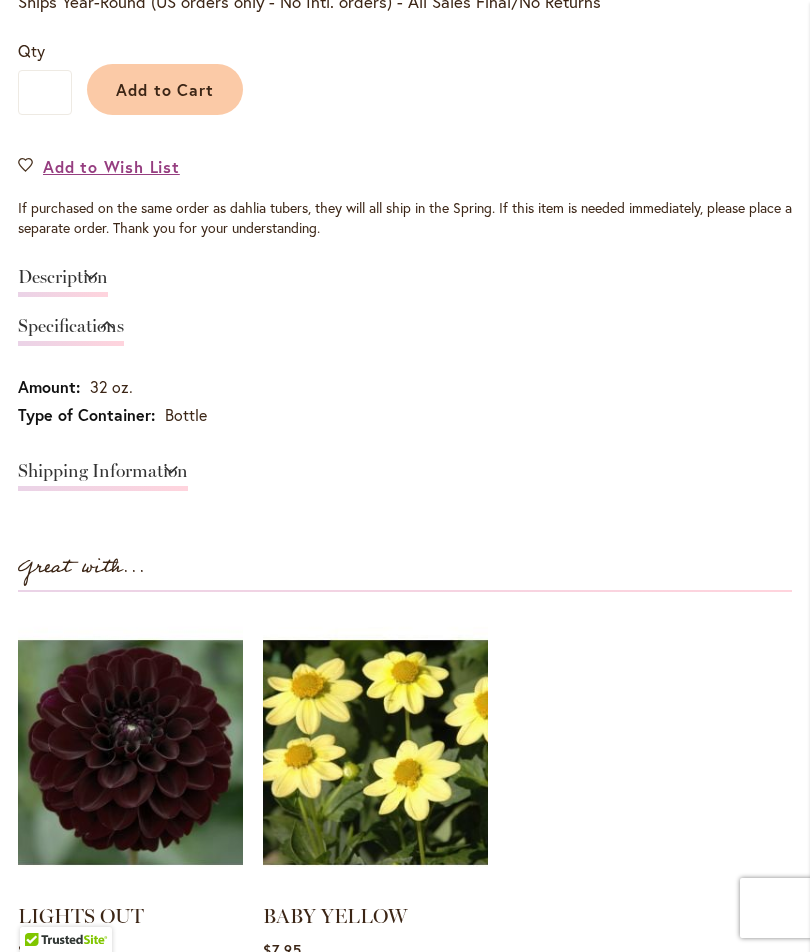 scroll, scrollTop: 1339, scrollLeft: 0, axis: vertical 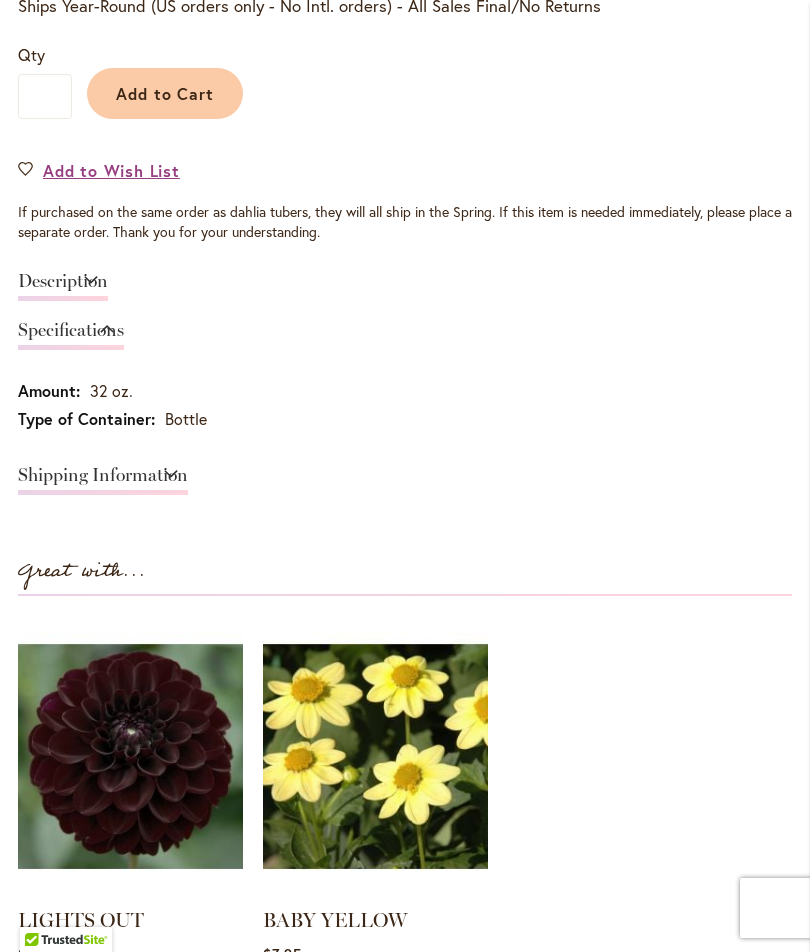 click on "Specifications" at bounding box center [71, 335] 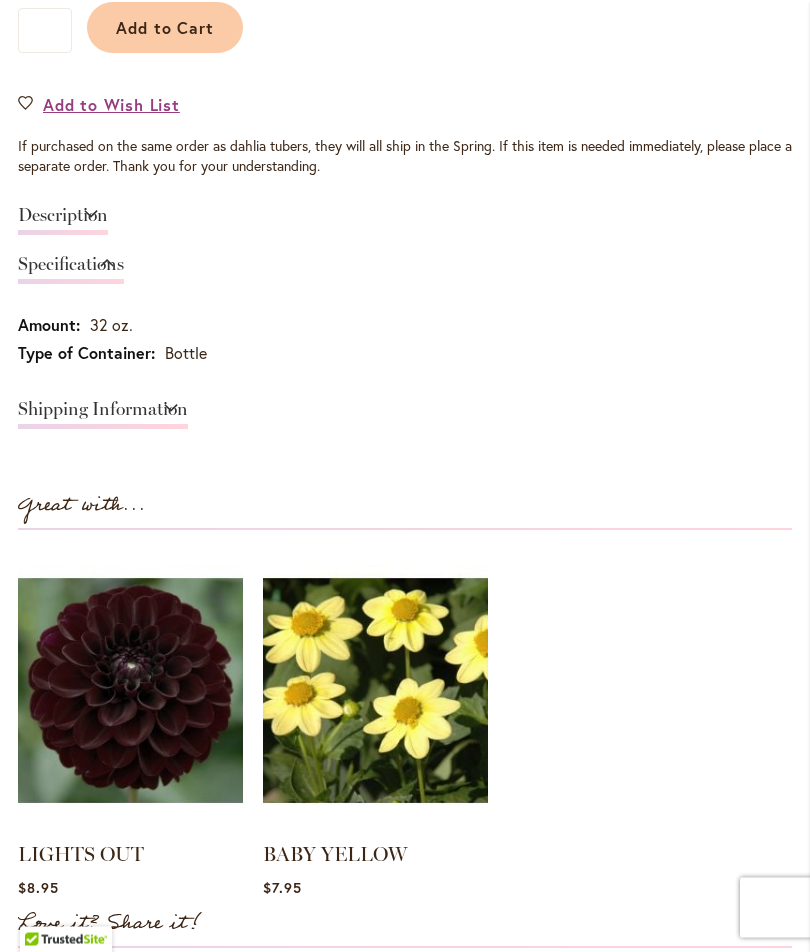 click on "Shipping Information" at bounding box center (103, 415) 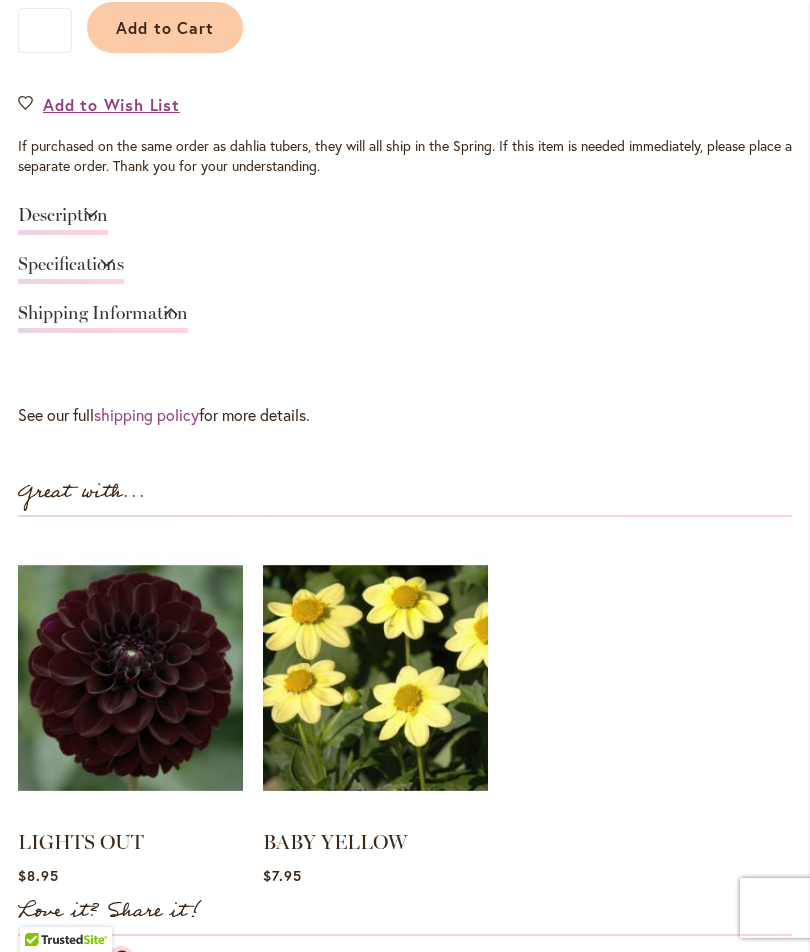 click on "Shipping Information" at bounding box center [103, 318] 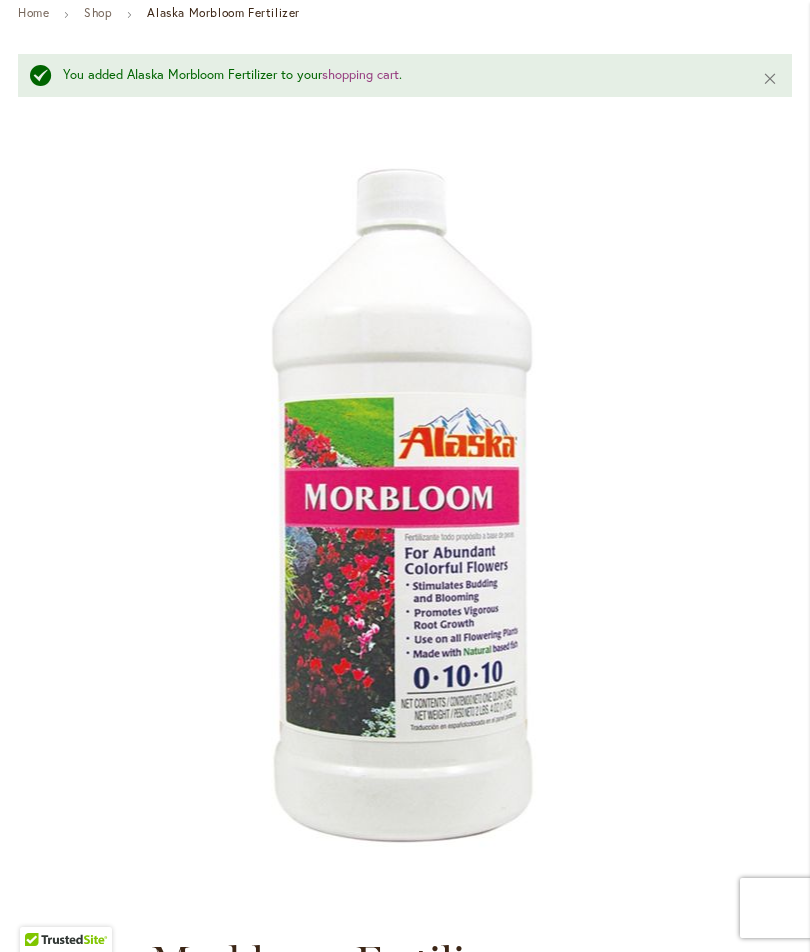 scroll, scrollTop: 0, scrollLeft: 0, axis: both 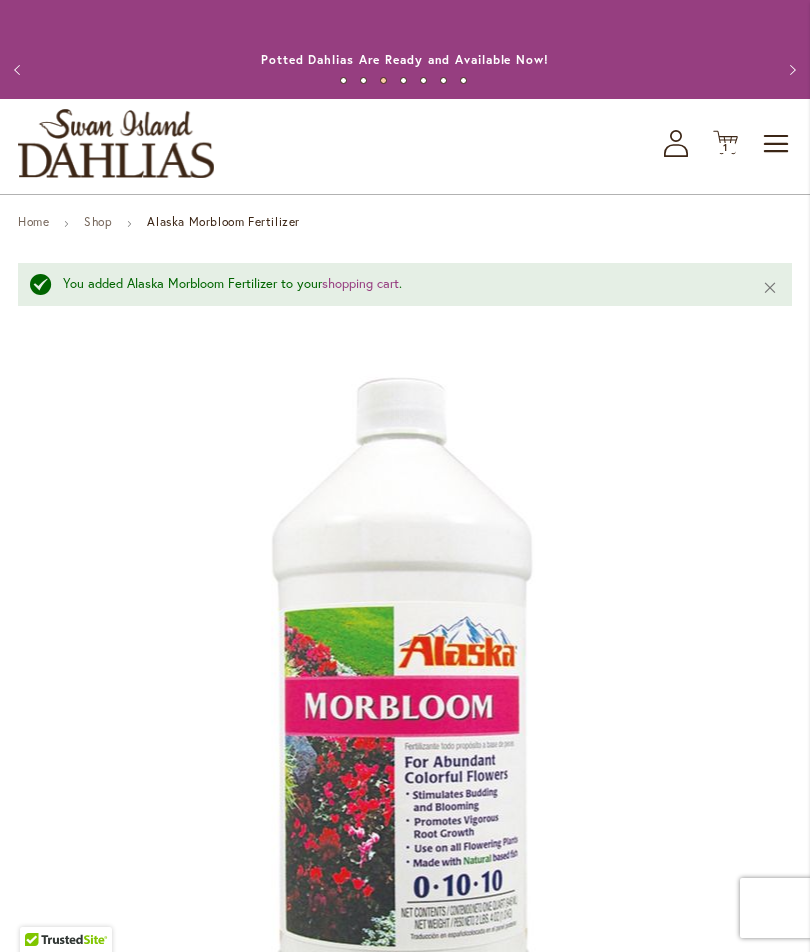 click on "Cart
.cls-1 {
fill: #231f20;
}" 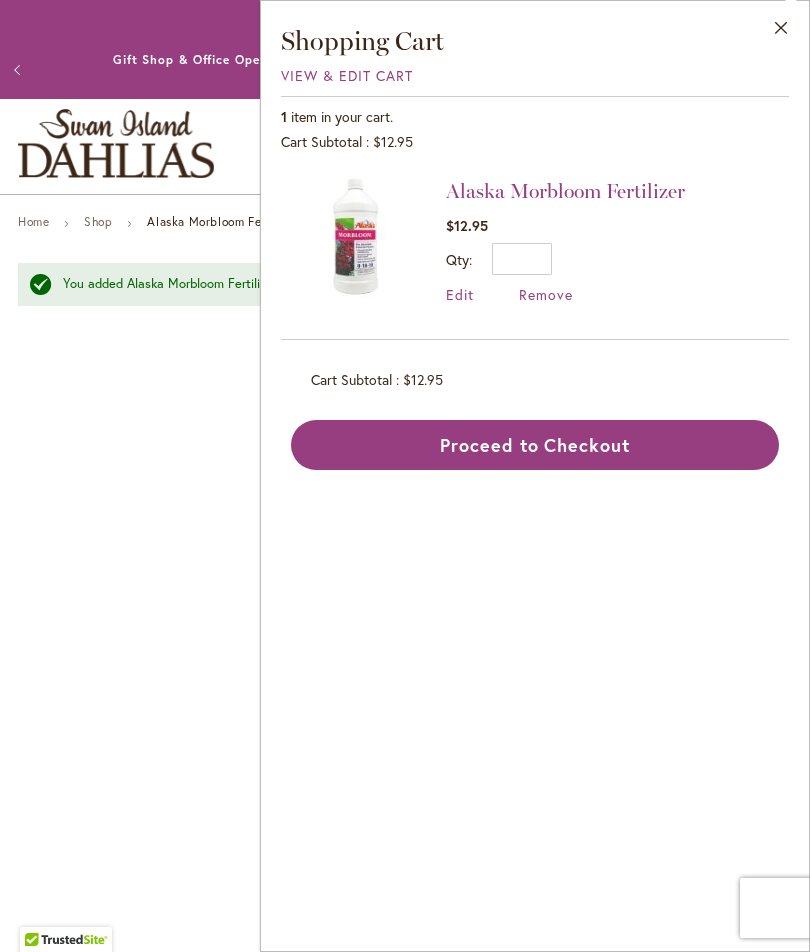 click on "Proceed to Checkout" at bounding box center [535, 445] 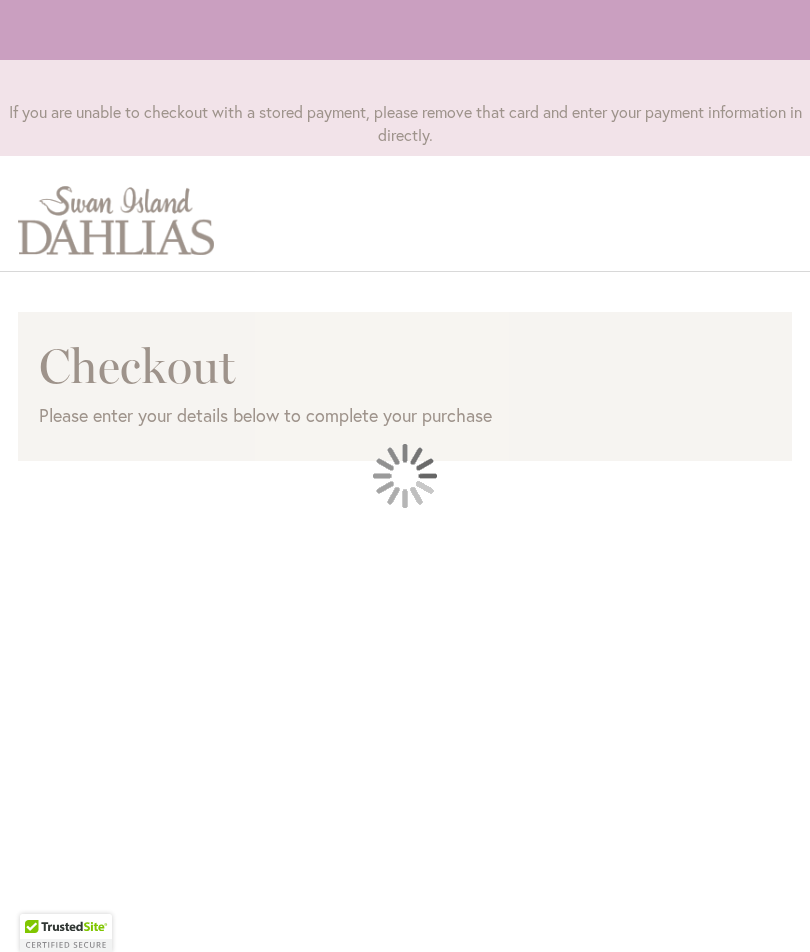 scroll, scrollTop: 0, scrollLeft: 0, axis: both 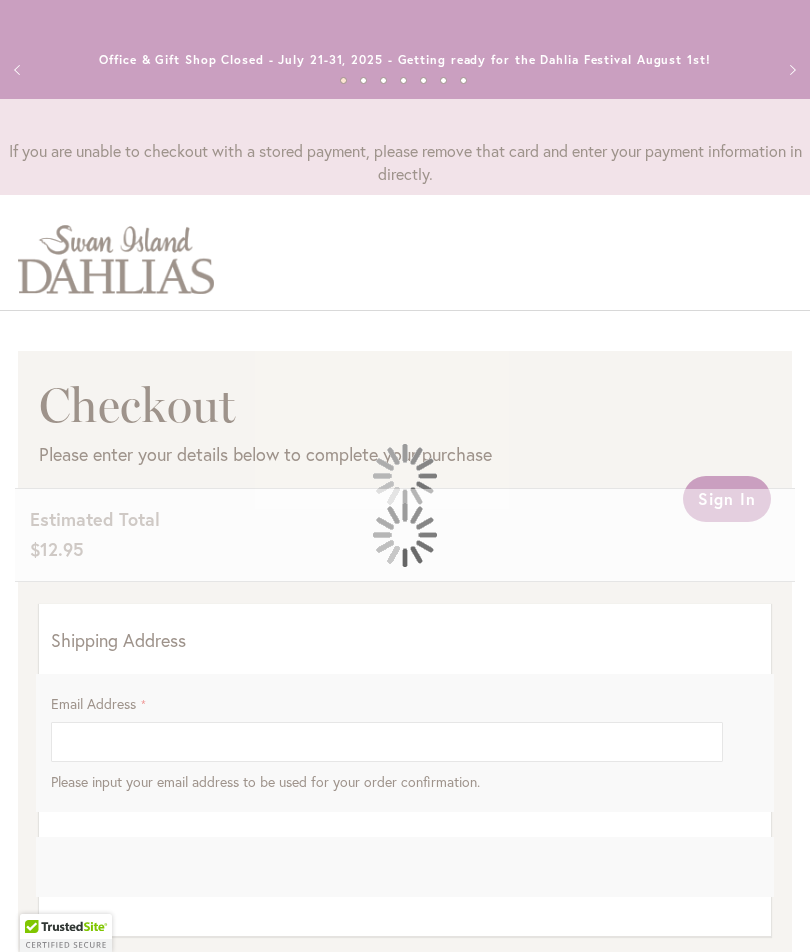 select on "**" 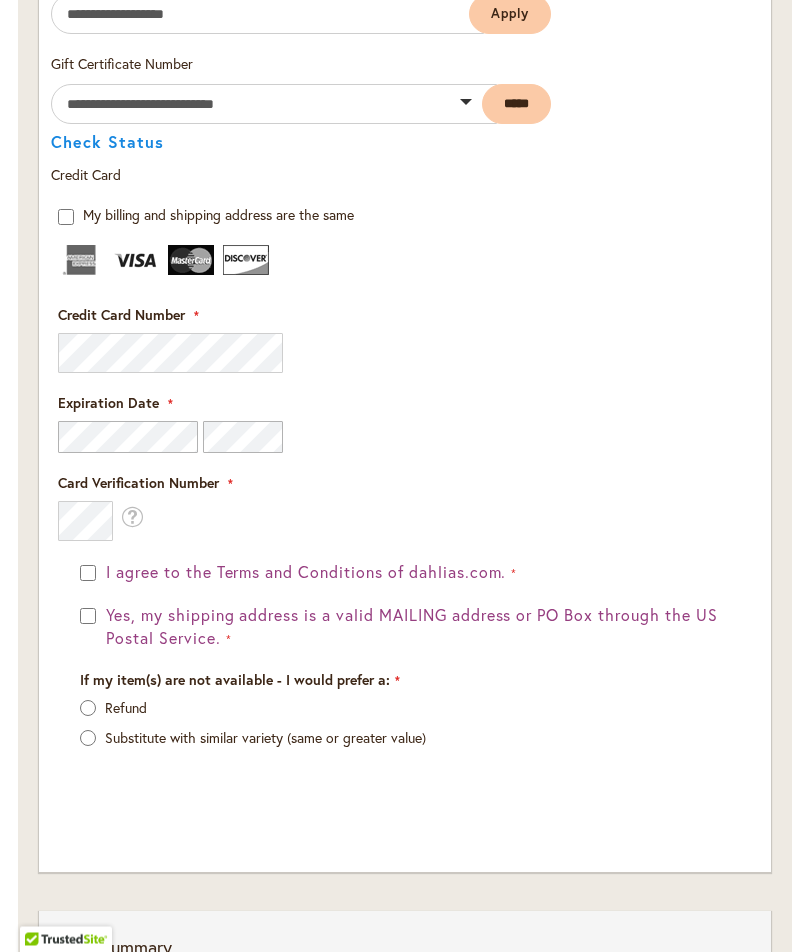 scroll, scrollTop: 2191, scrollLeft: 0, axis: vertical 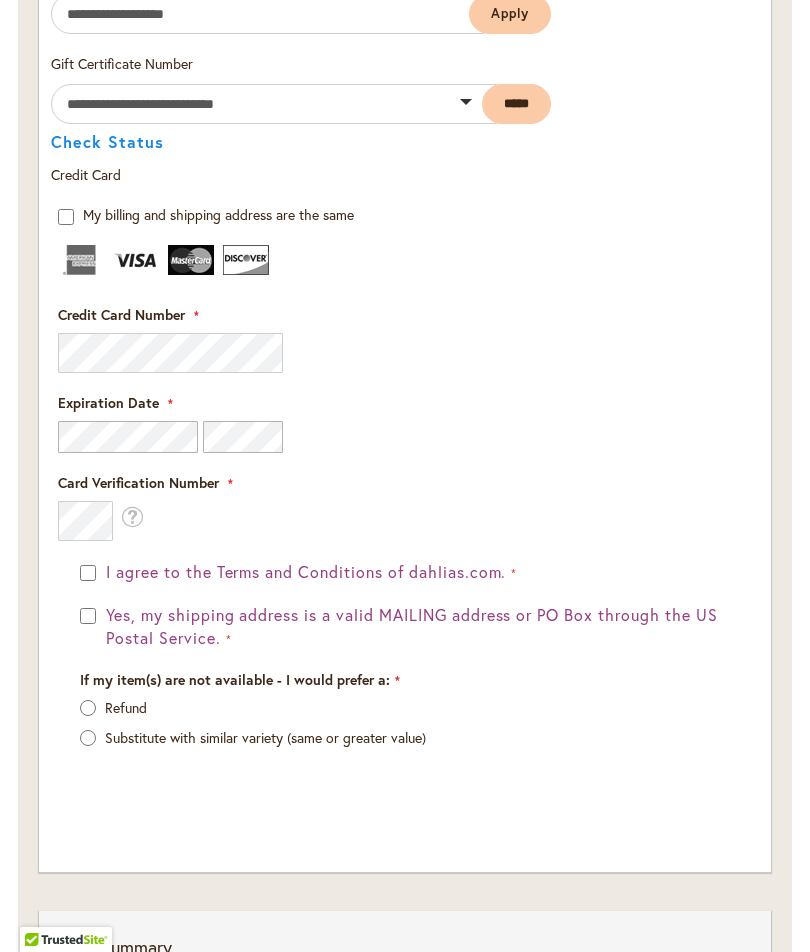 click on "I agree to the Terms and Conditions of dahlias.com.
Yes, my shipping address is a valid MAILING address or PO Box through the US Postal Service.
If my item(s) are not available - I would prefer a:
Refund
Substitute with similar variety (same or greater value)" at bounding box center (405, 684) 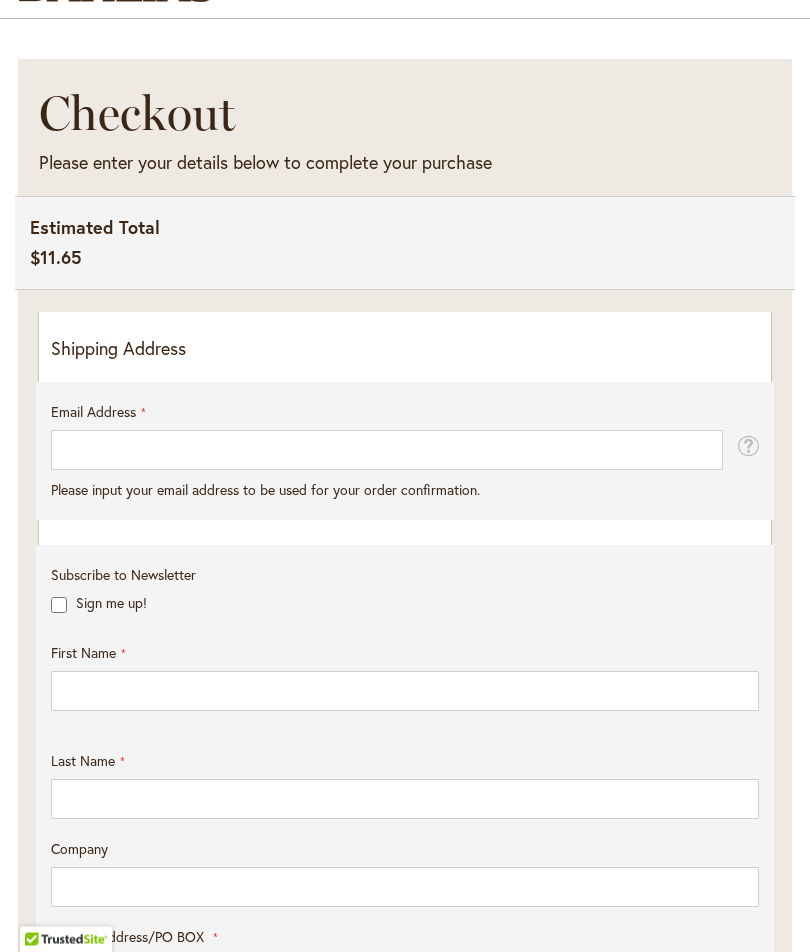 scroll, scrollTop: 292, scrollLeft: 0, axis: vertical 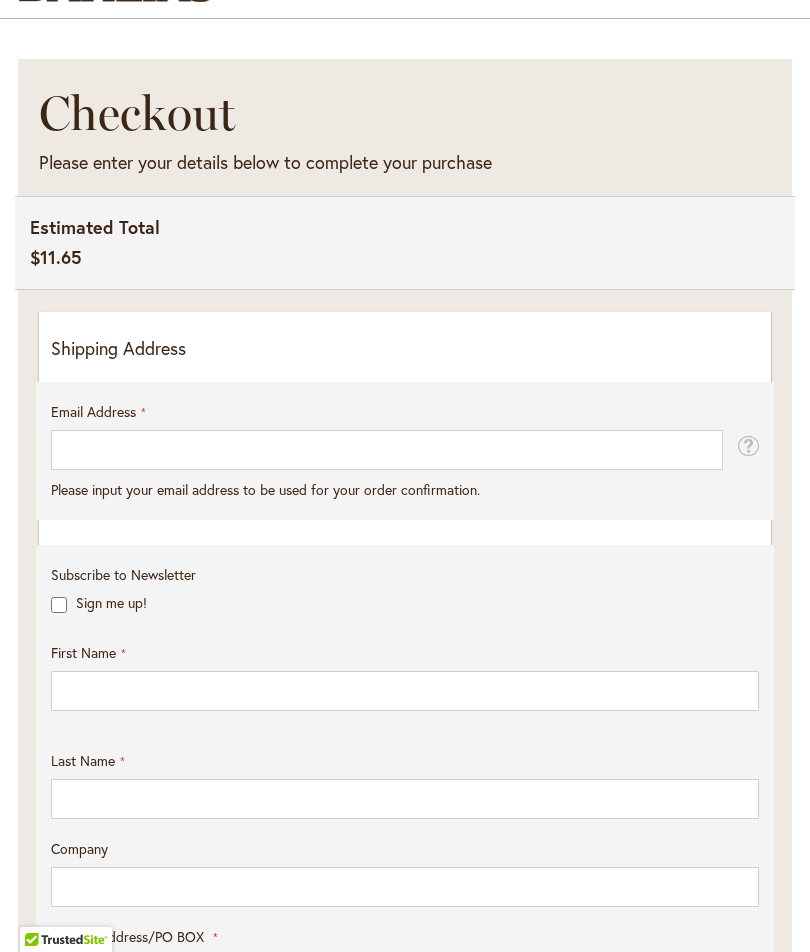 click on "Email Address" at bounding box center (387, 450) 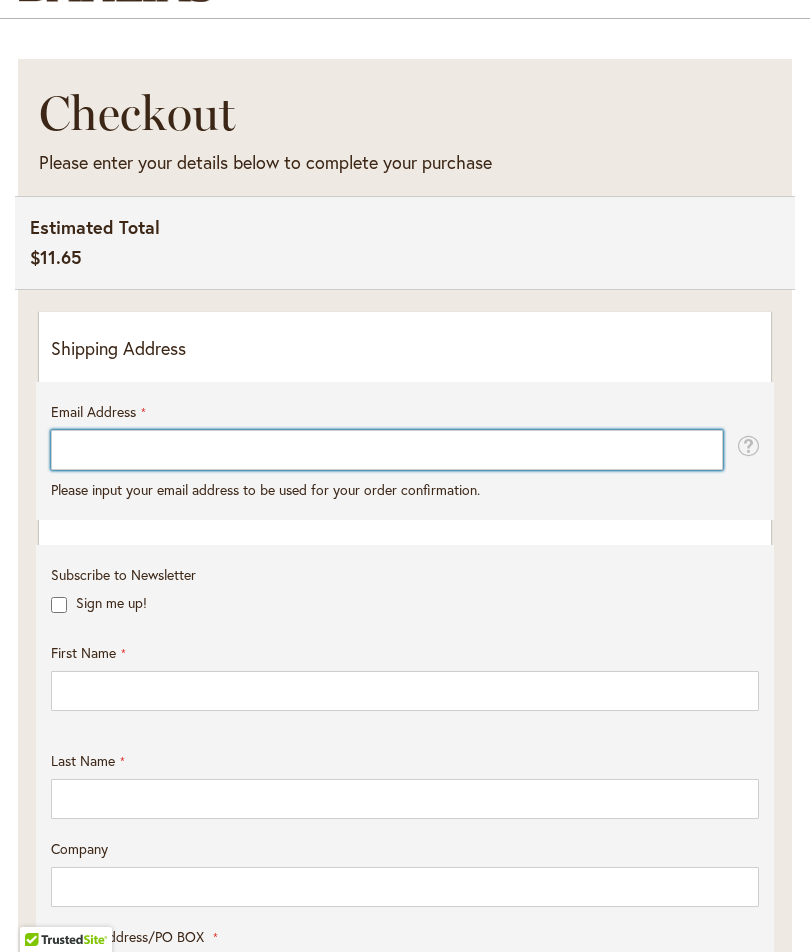 type on "**********" 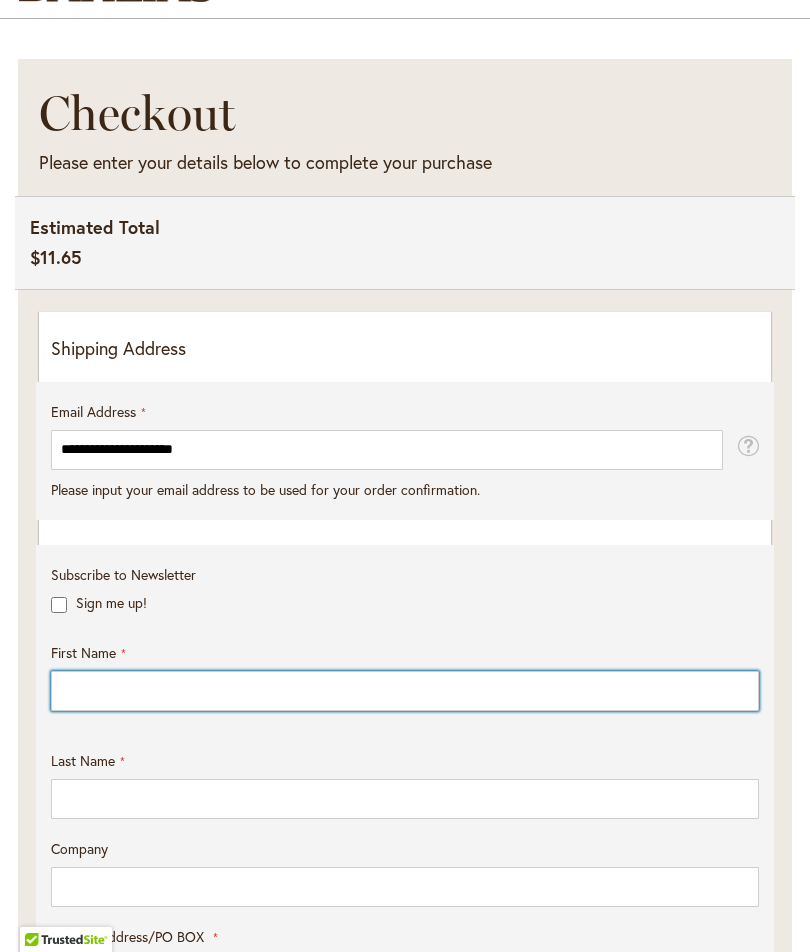 click on "First Name" at bounding box center (405, 691) 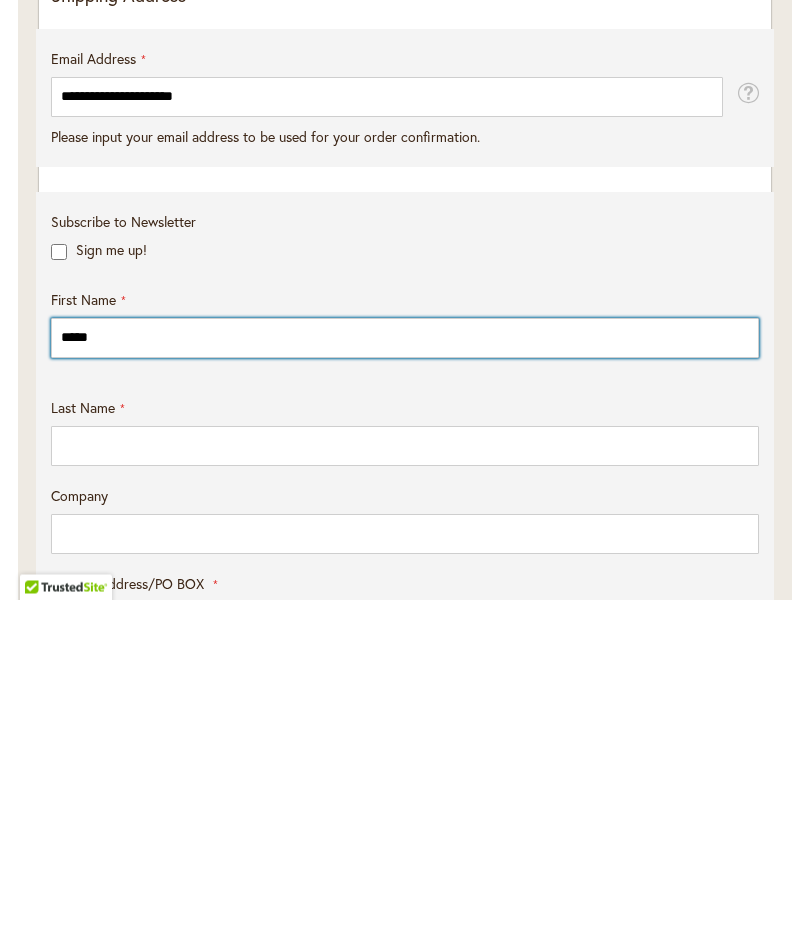 type on "*****" 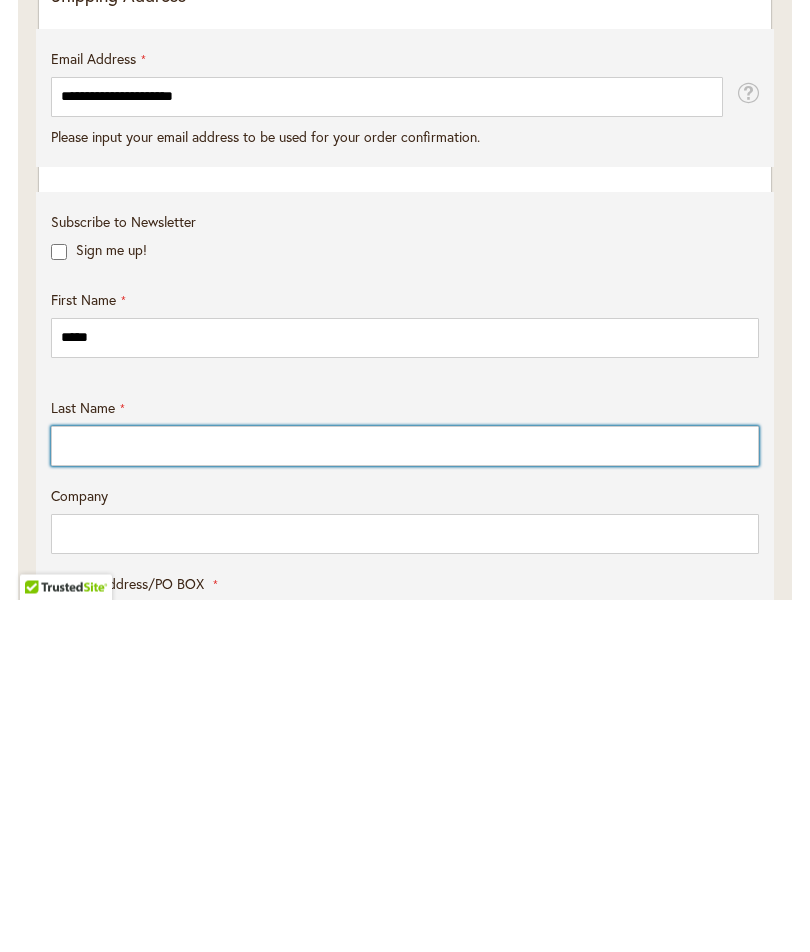 click on "Last Name" at bounding box center [405, 799] 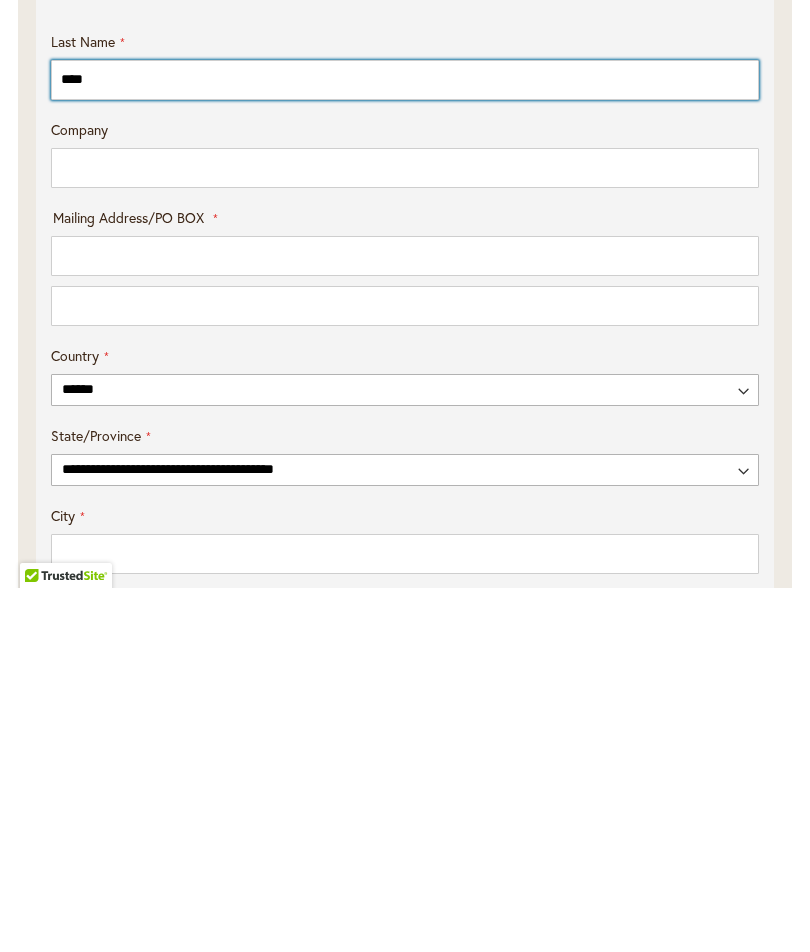scroll, scrollTop: 653, scrollLeft: 0, axis: vertical 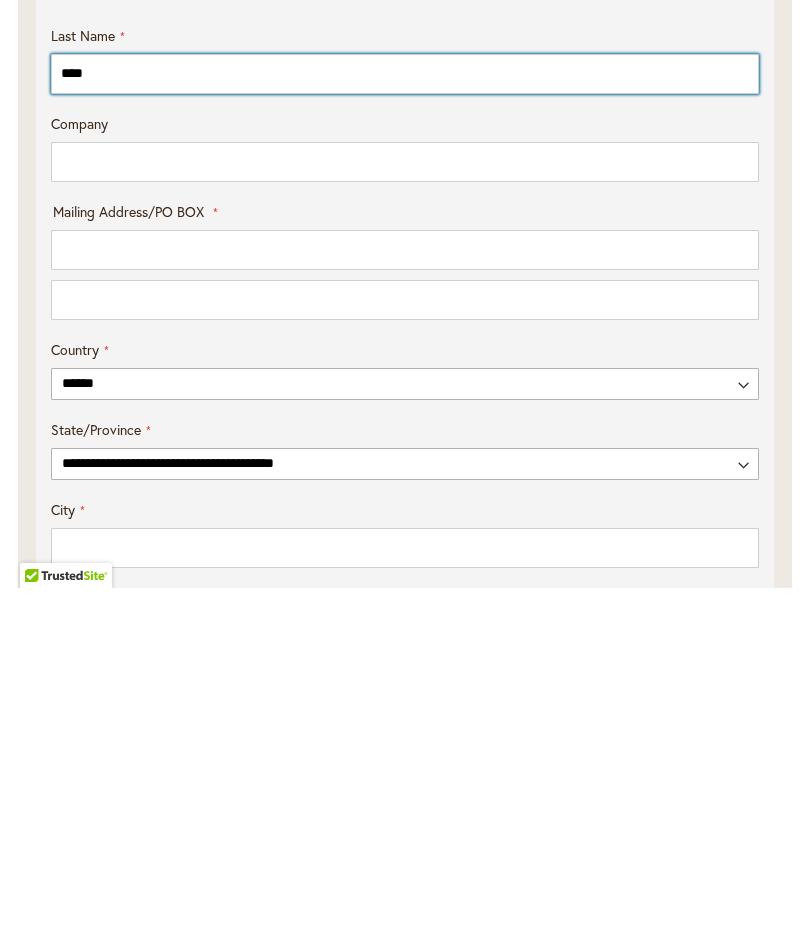 type on "****" 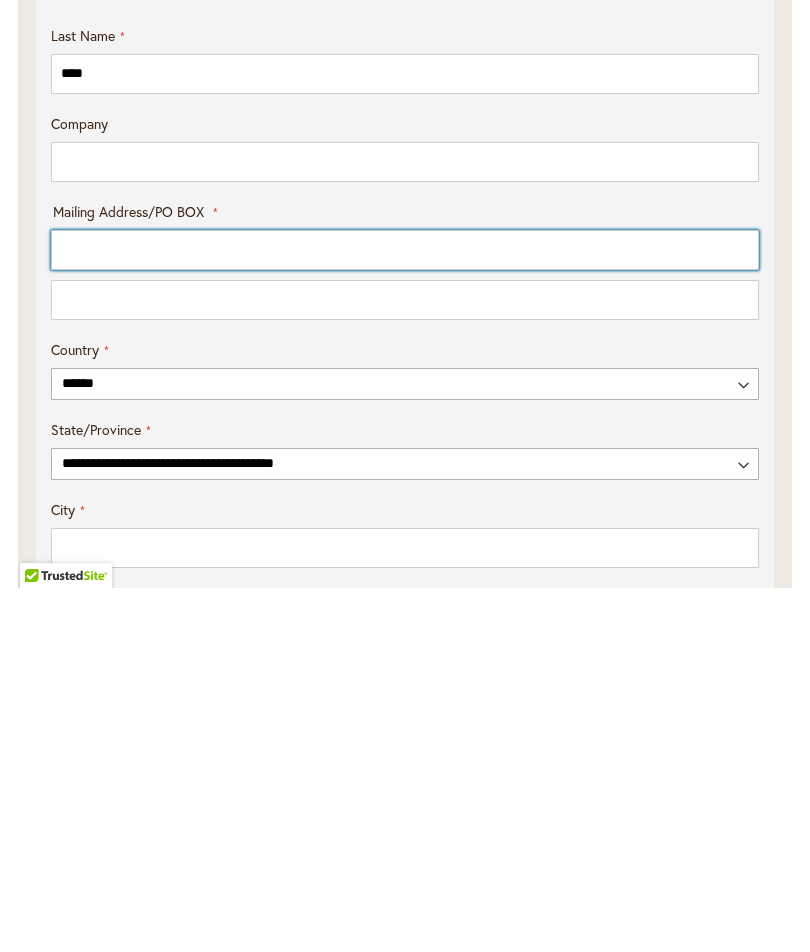 click on "Mailing Address/PO BOX: Line 1" at bounding box center (405, 614) 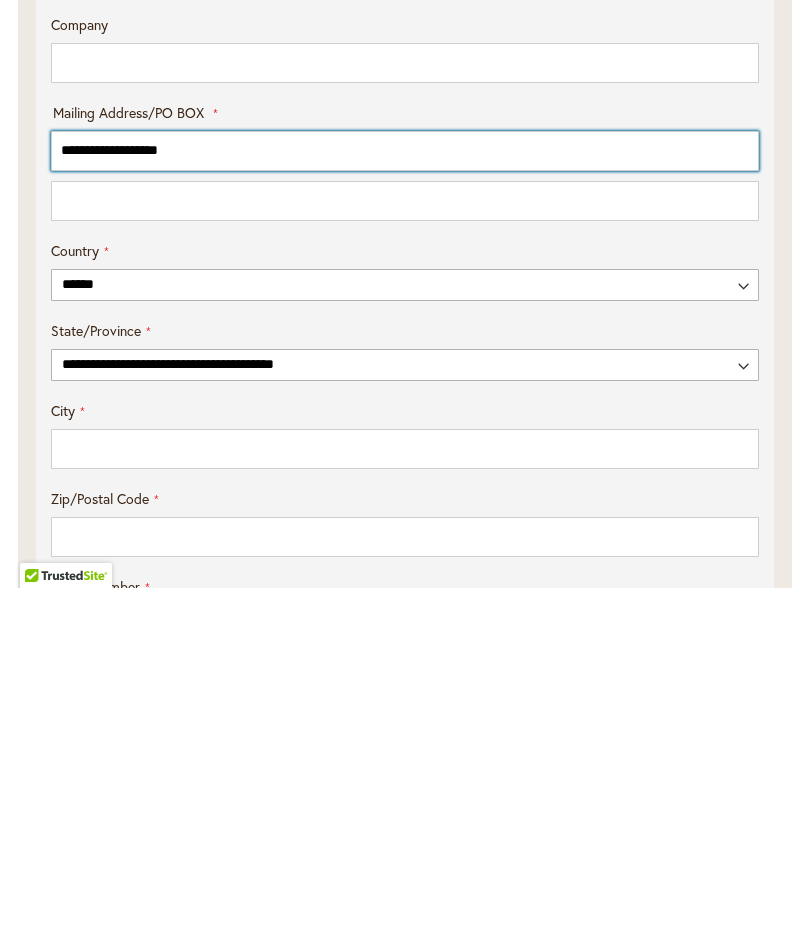 scroll, scrollTop: 752, scrollLeft: 0, axis: vertical 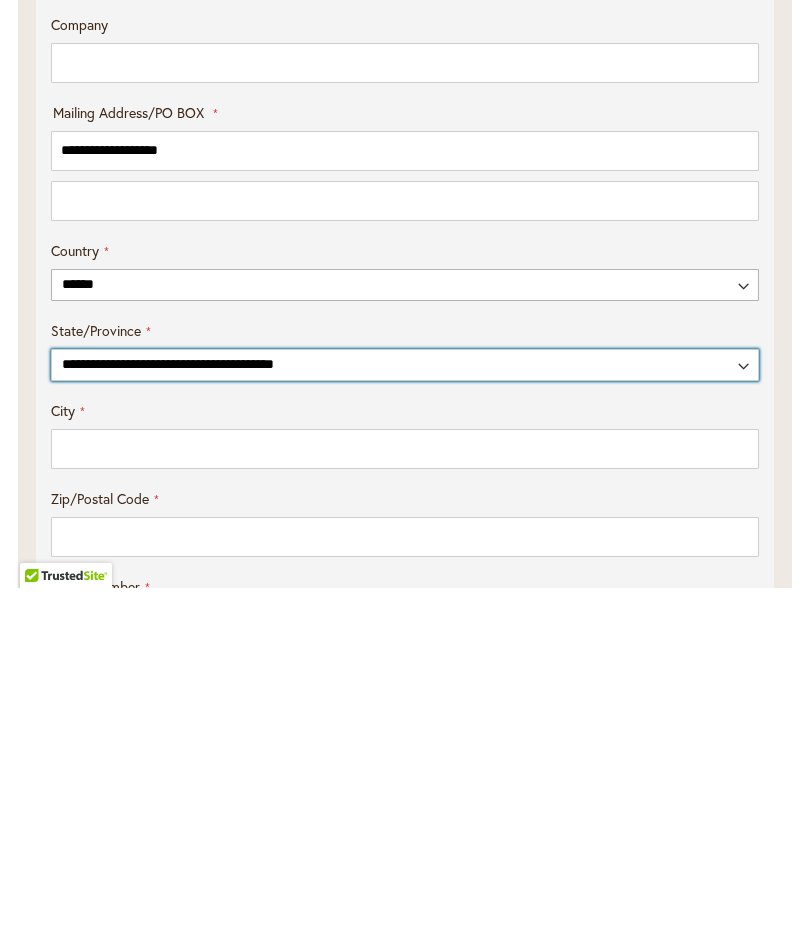 click on "**********" at bounding box center [405, 729] 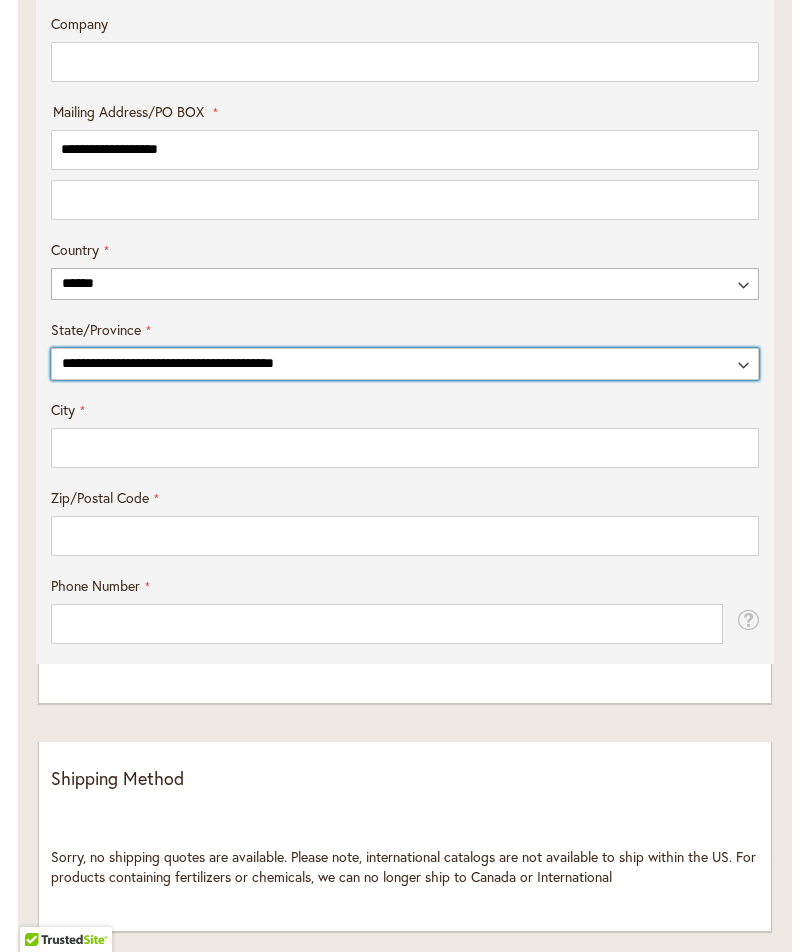 select on "**" 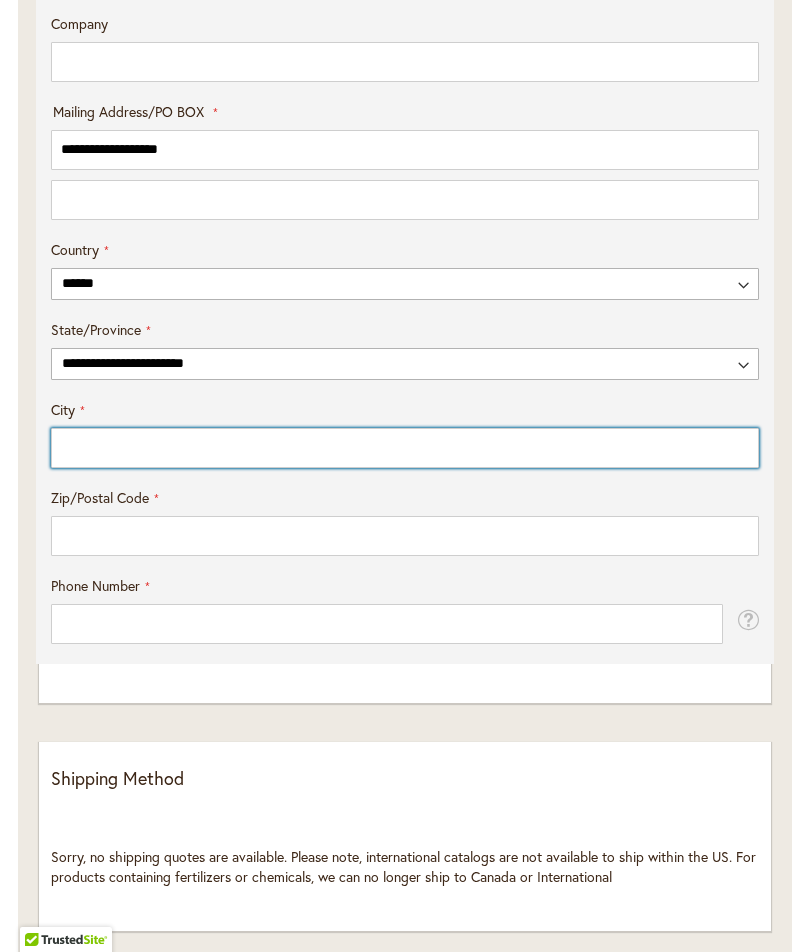 click on "City" at bounding box center [405, 448] 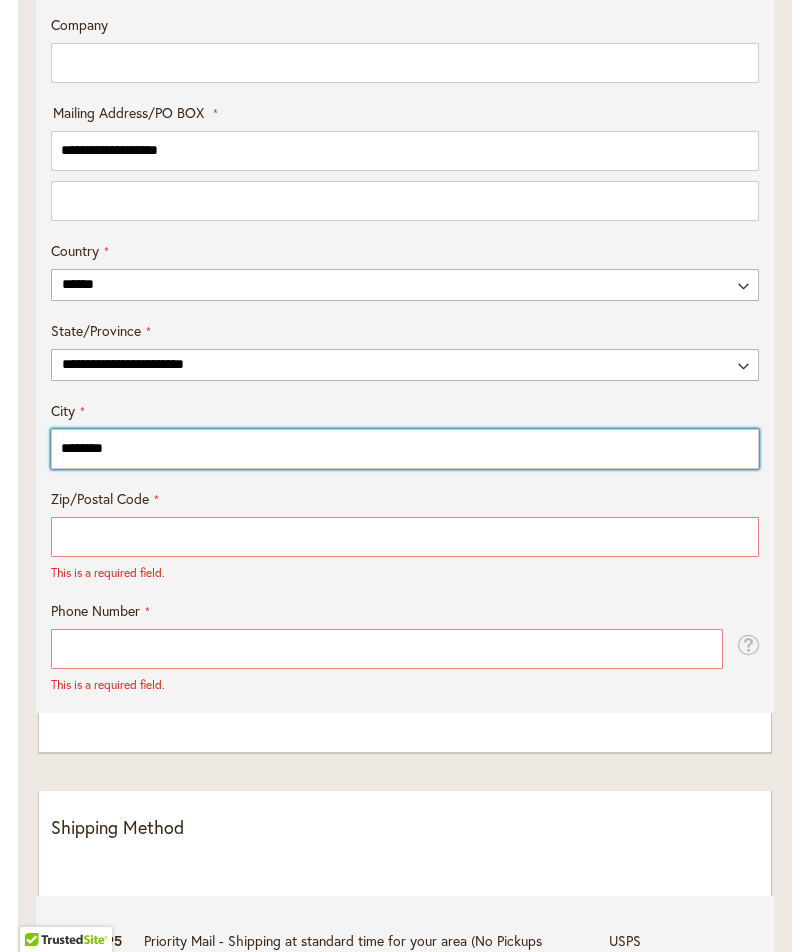 type on "********" 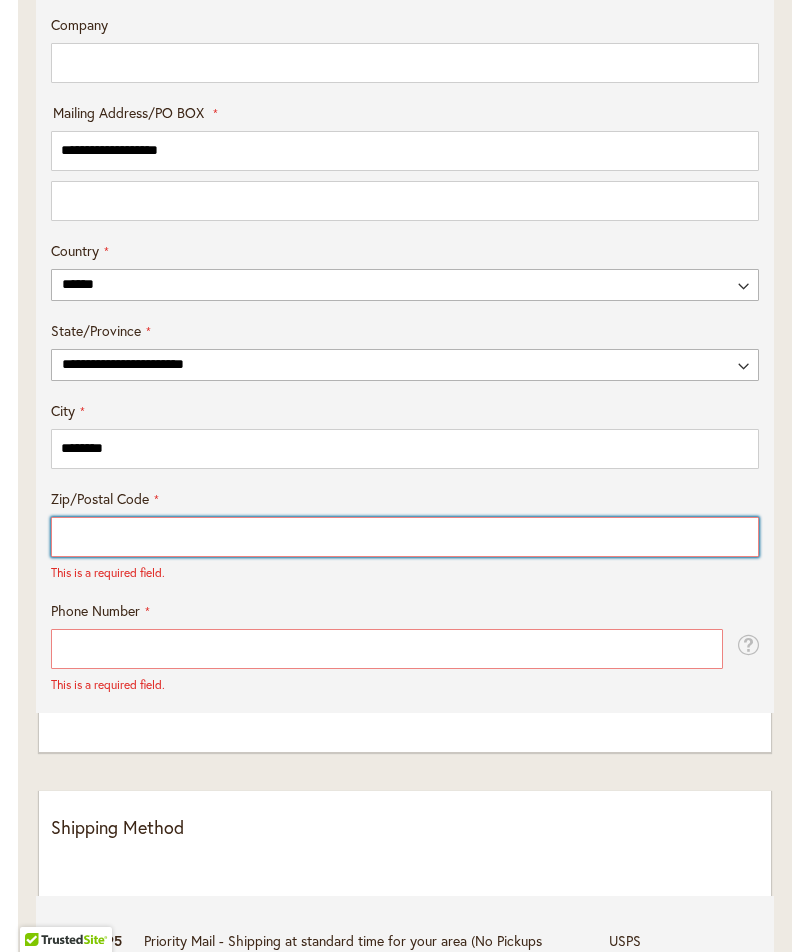 click on "Zip/Postal Code" at bounding box center (405, 537) 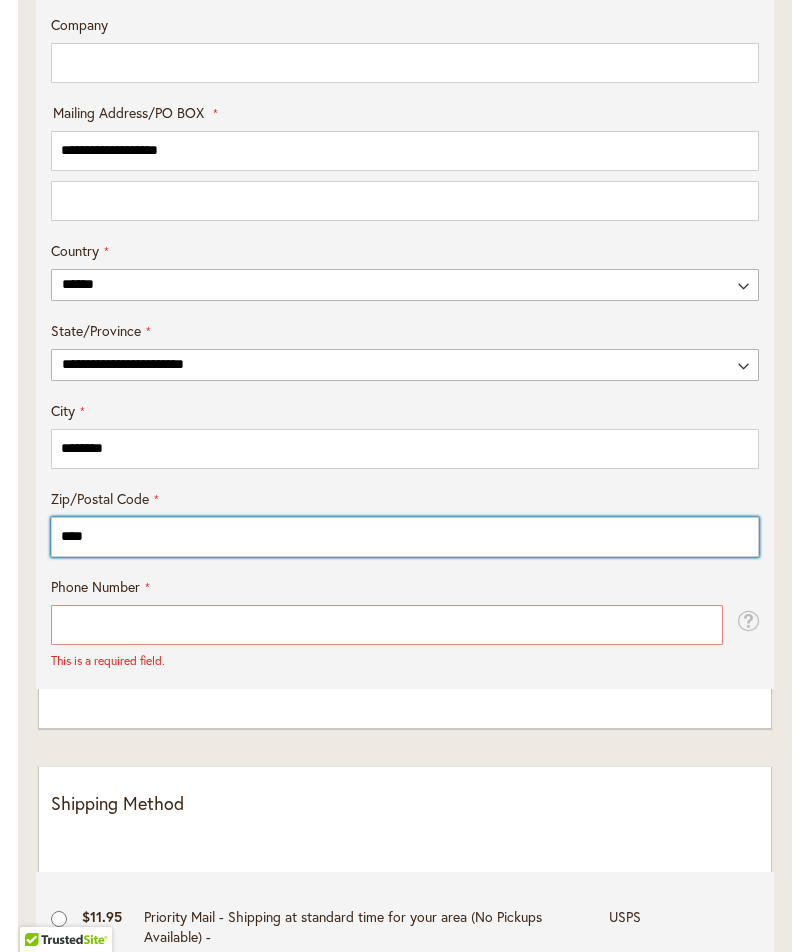 type on "*****" 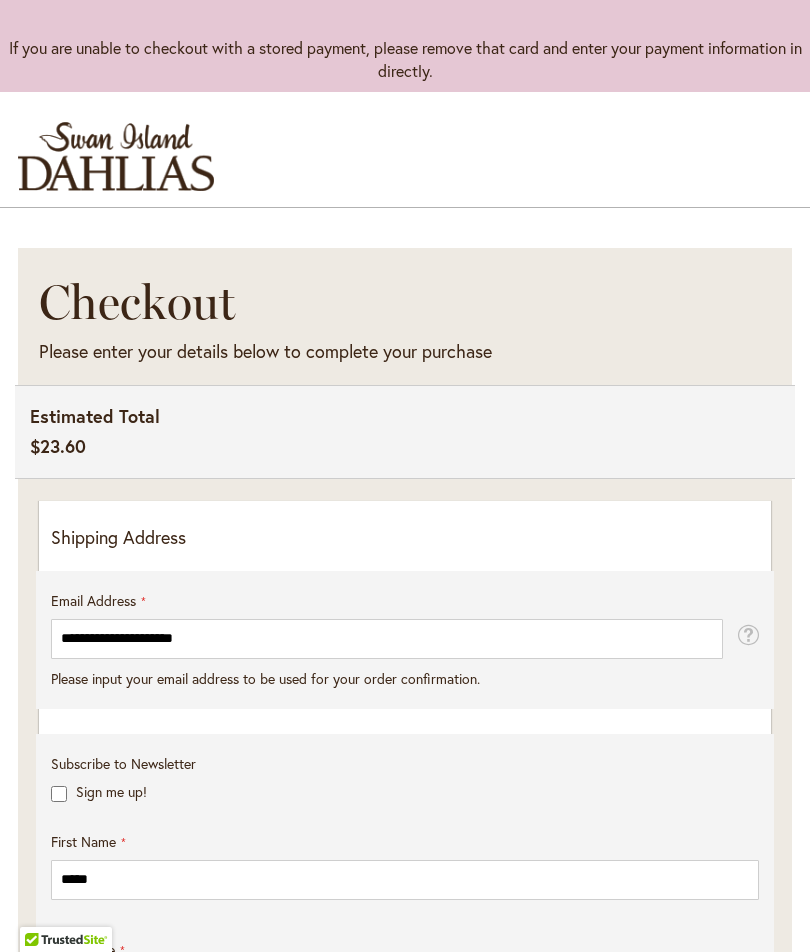 scroll, scrollTop: 0, scrollLeft: 0, axis: both 